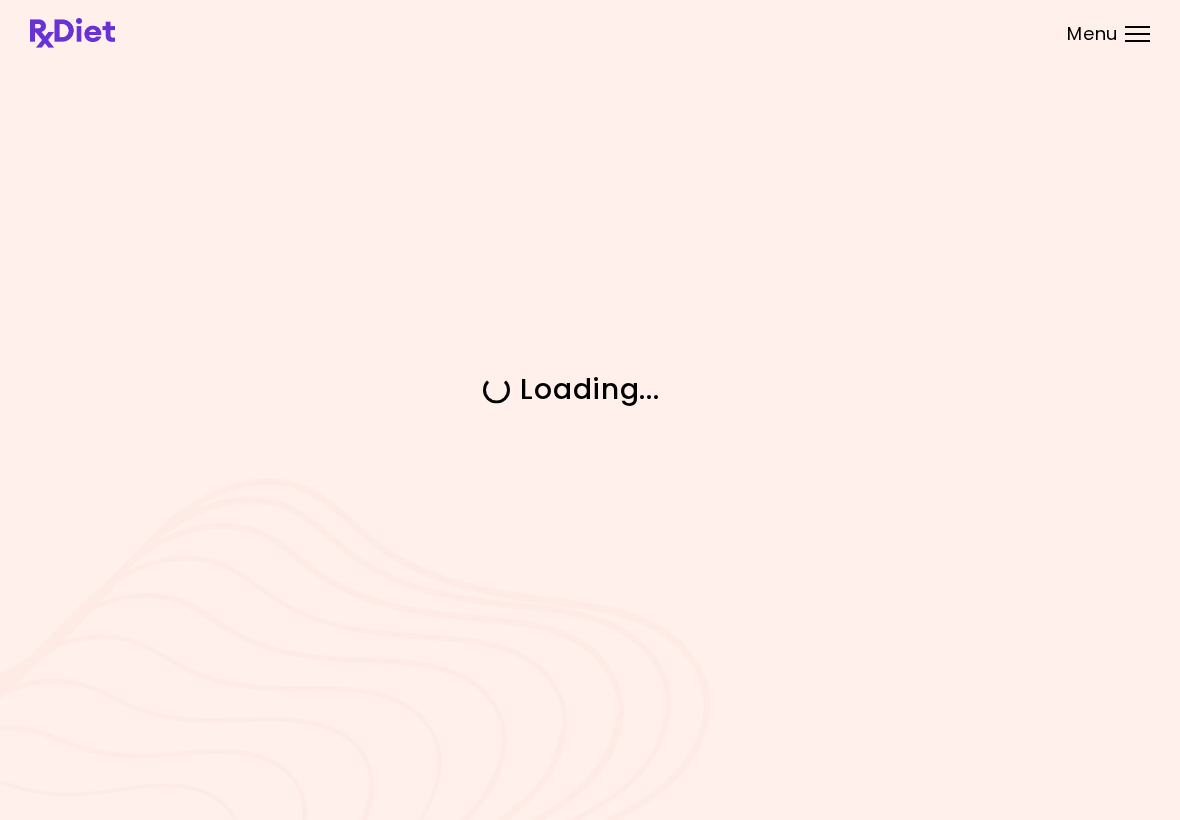 scroll, scrollTop: 0, scrollLeft: 0, axis: both 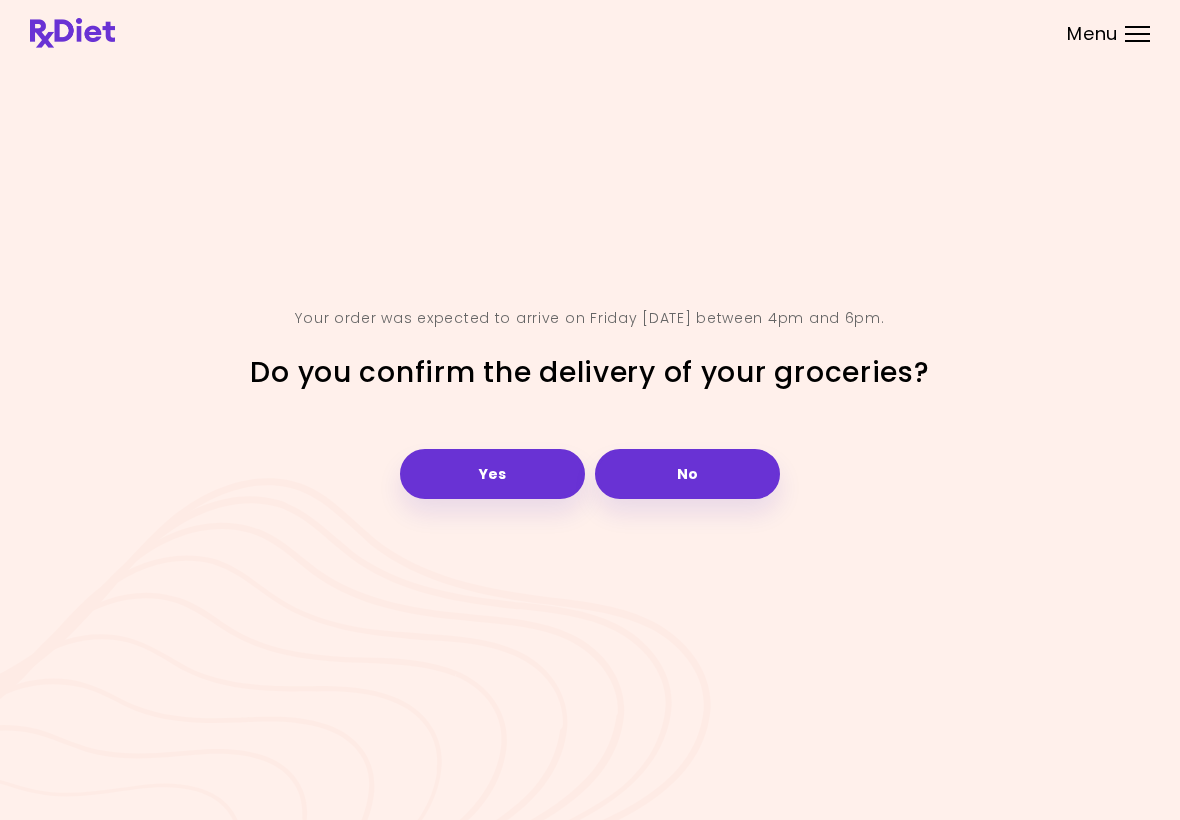 click on "Yes" at bounding box center [492, 474] 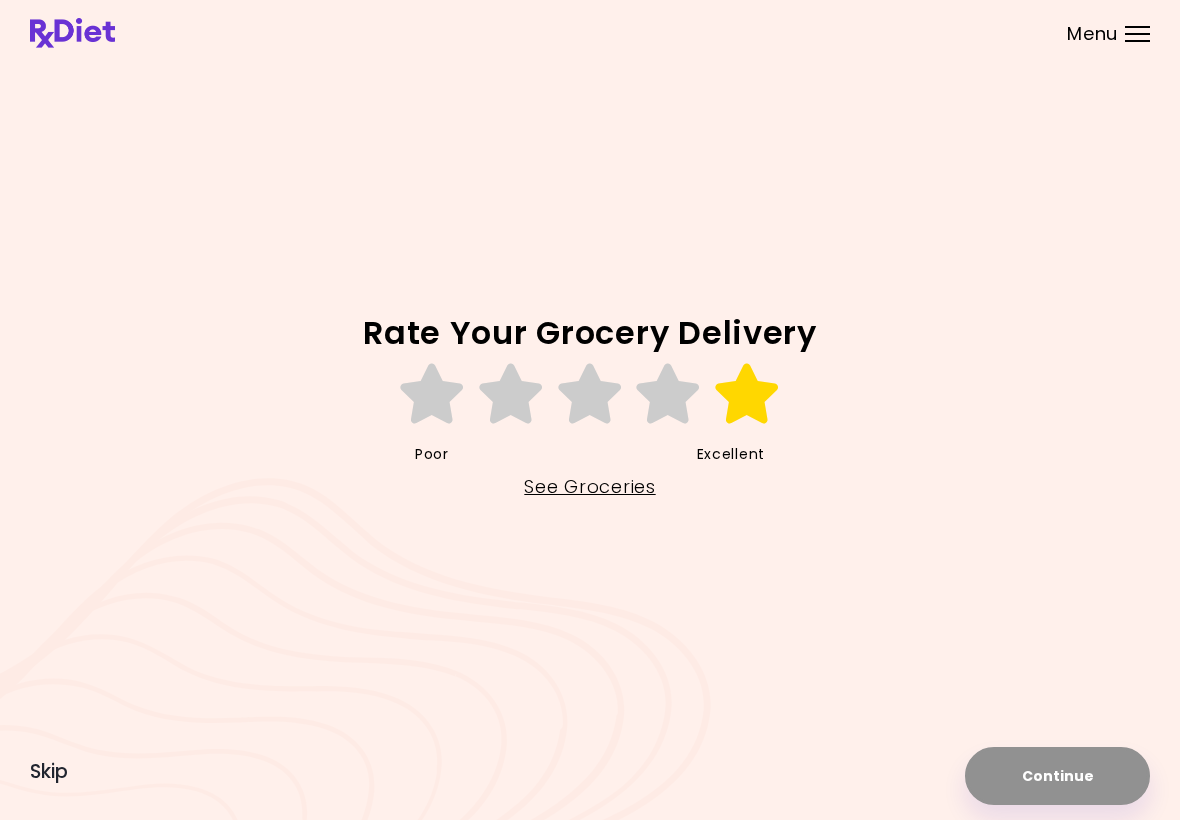 click at bounding box center (747, 394) 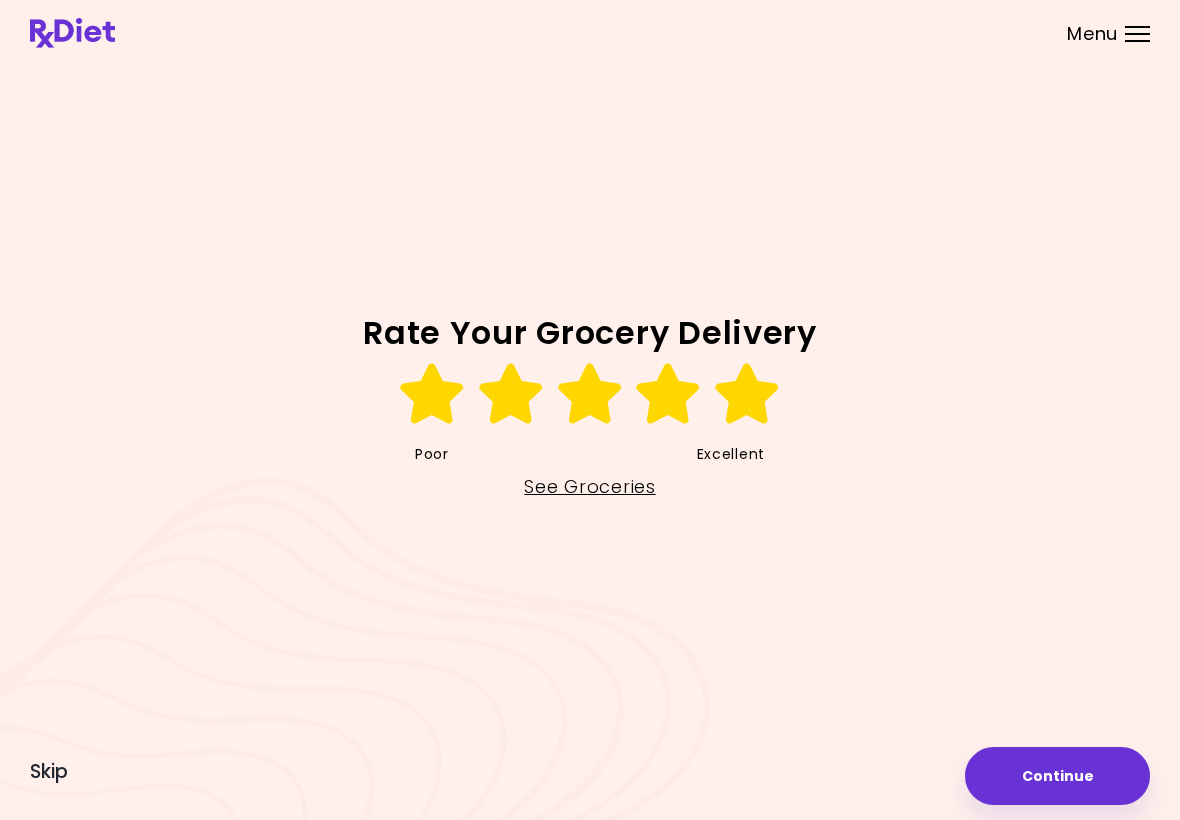 click on "See Groceries" at bounding box center [589, 487] 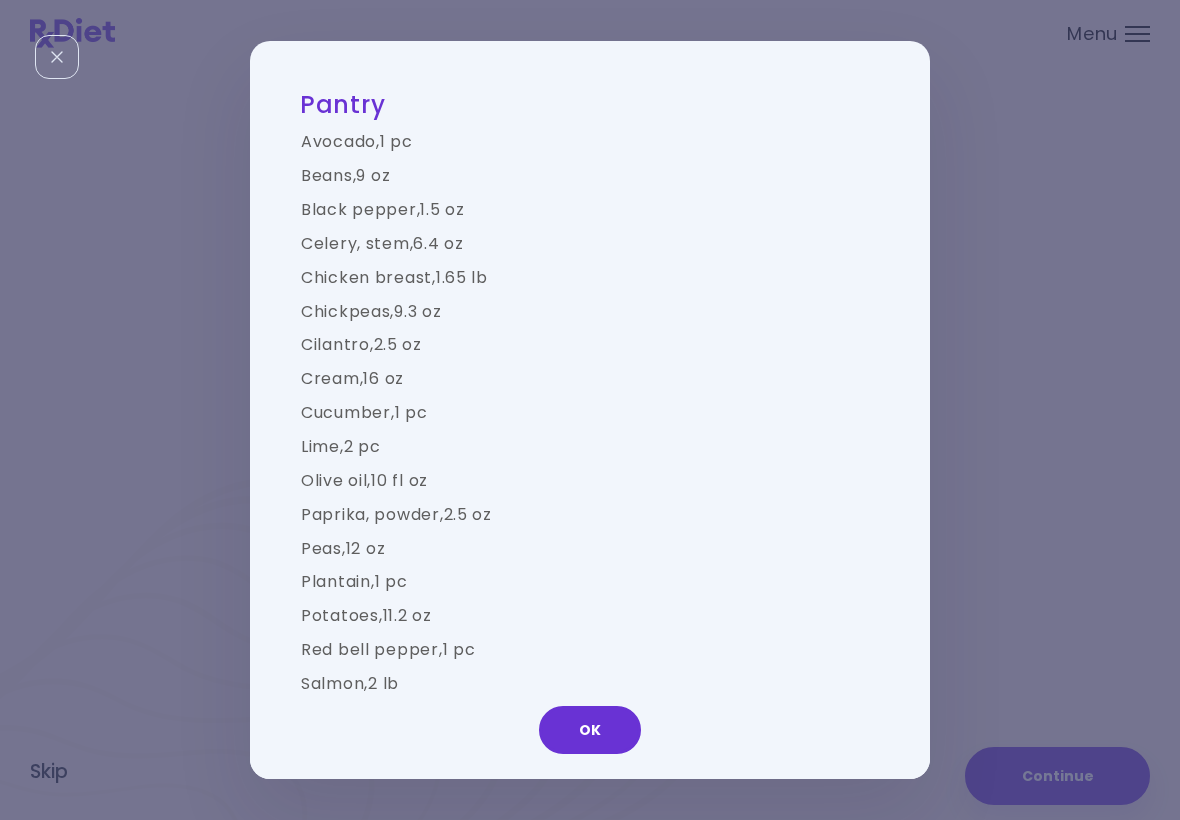 scroll, scrollTop: 0, scrollLeft: 0, axis: both 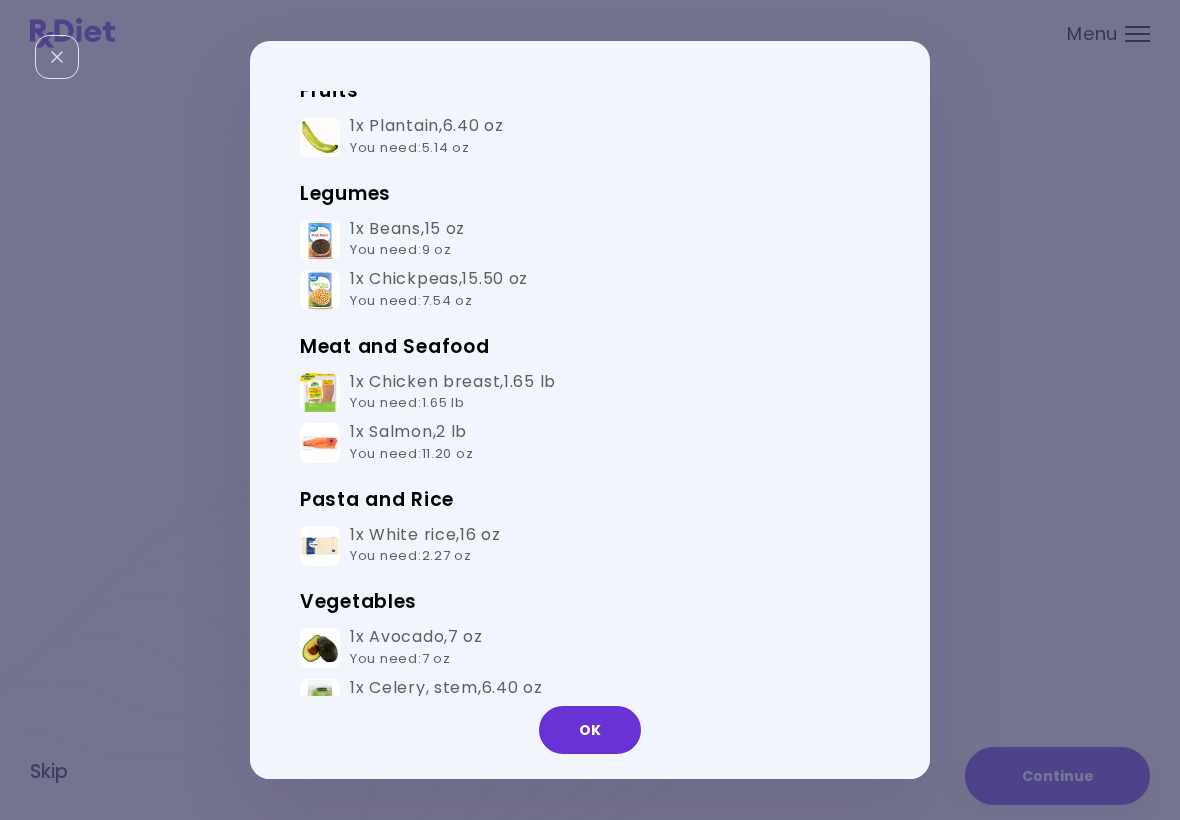 click on "OK" at bounding box center [590, 730] 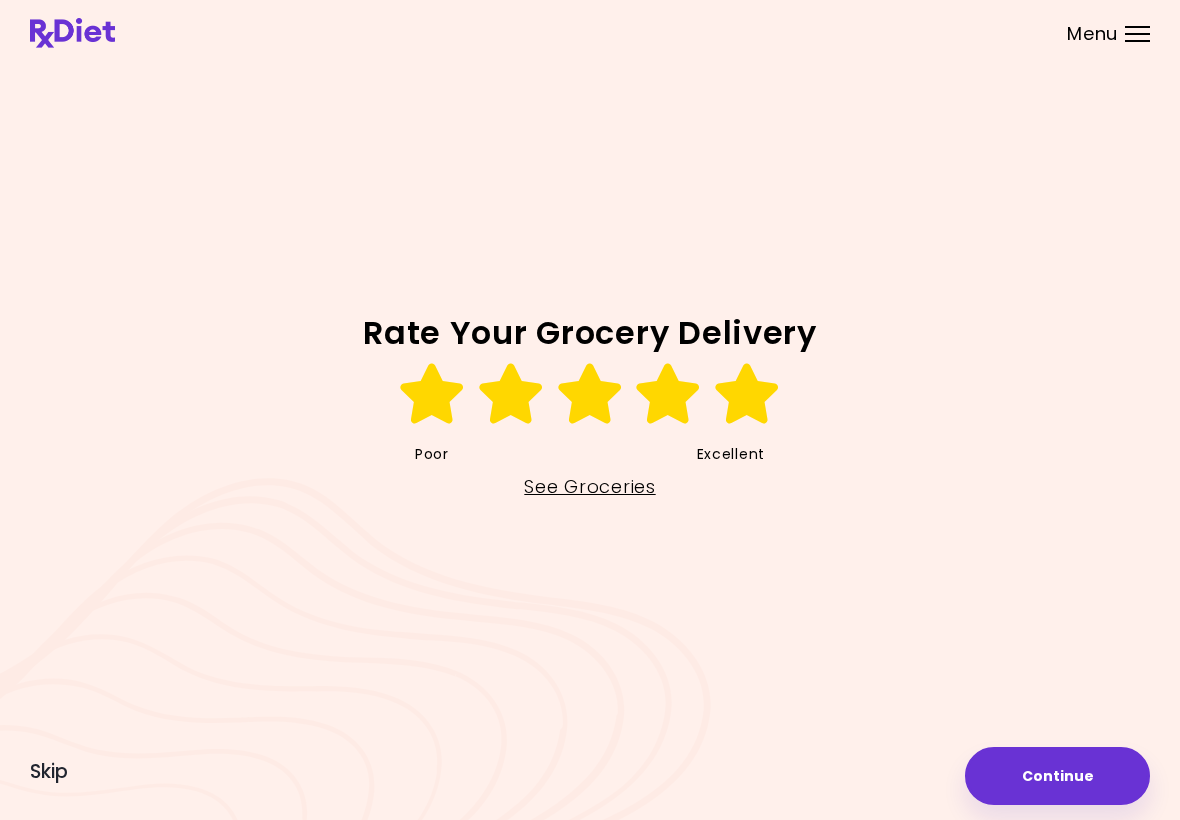 click on "Continue" at bounding box center (1057, 776) 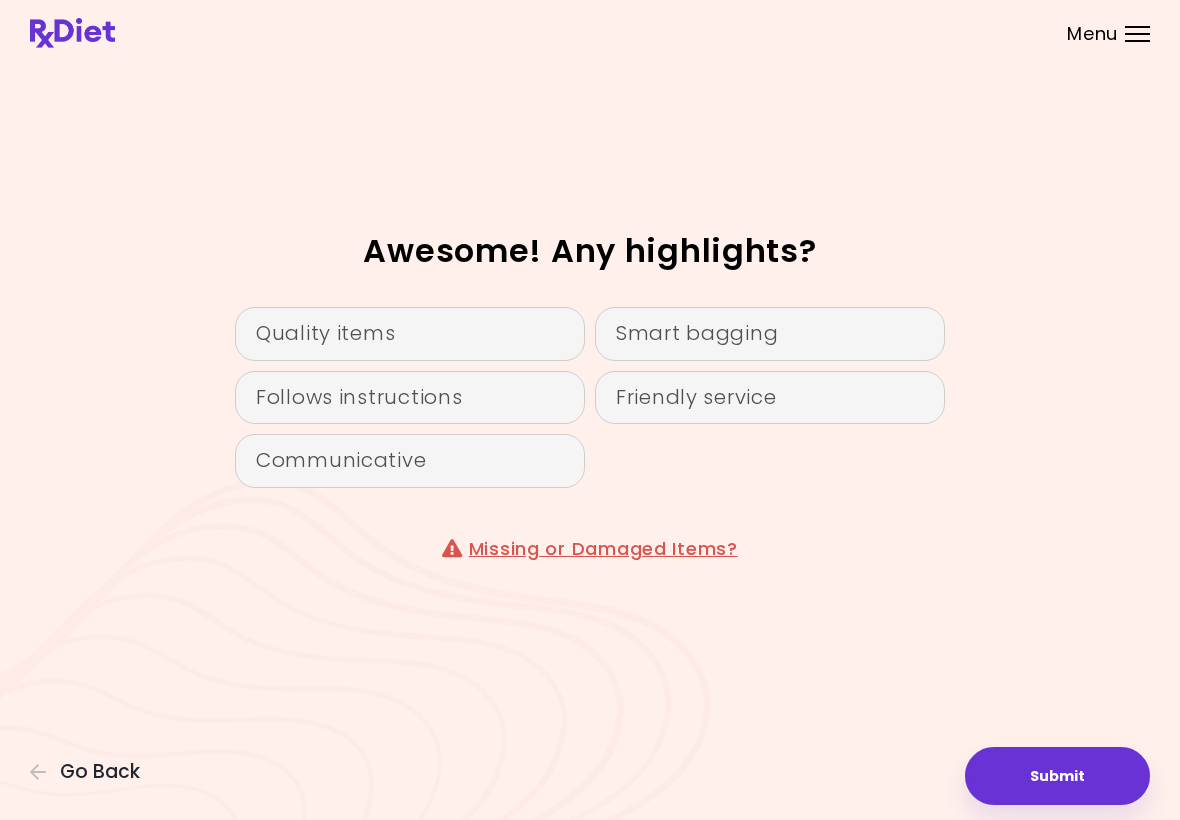 click on "Quality items" at bounding box center (410, 334) 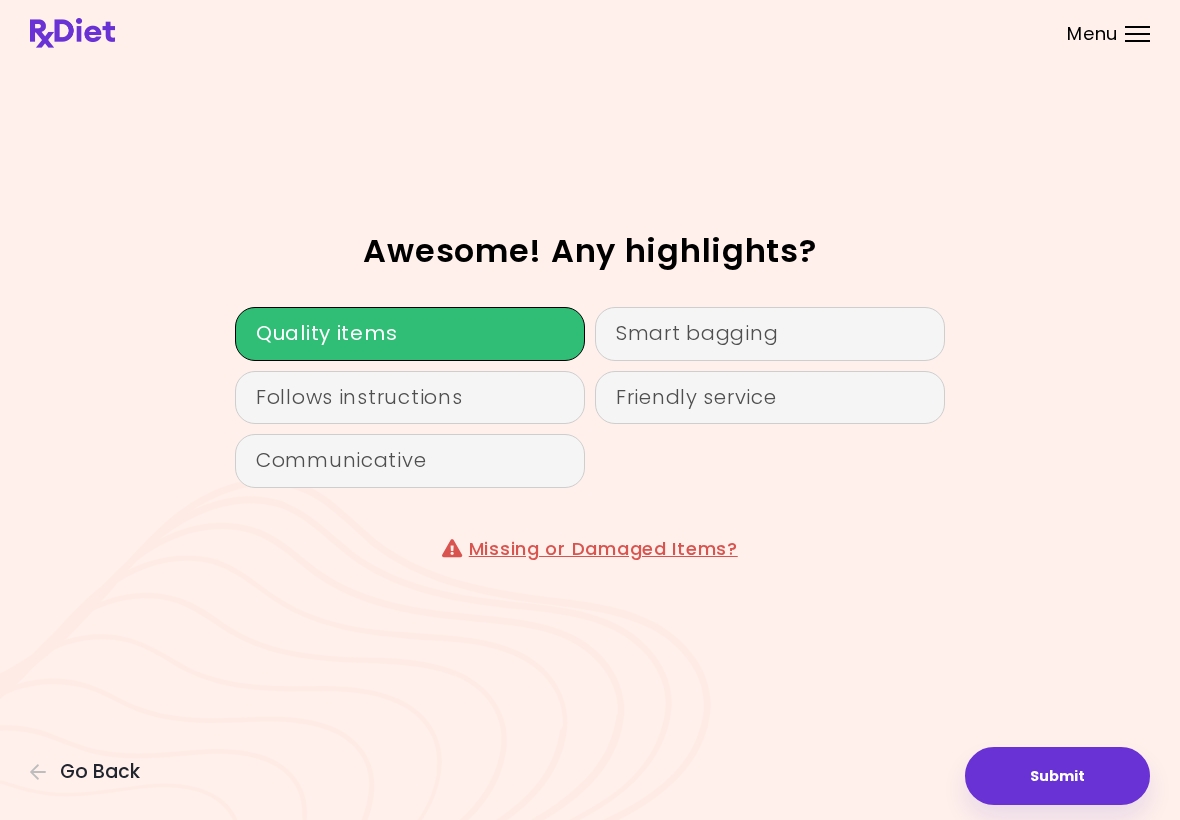 click on "Follows instructions" at bounding box center [410, 398] 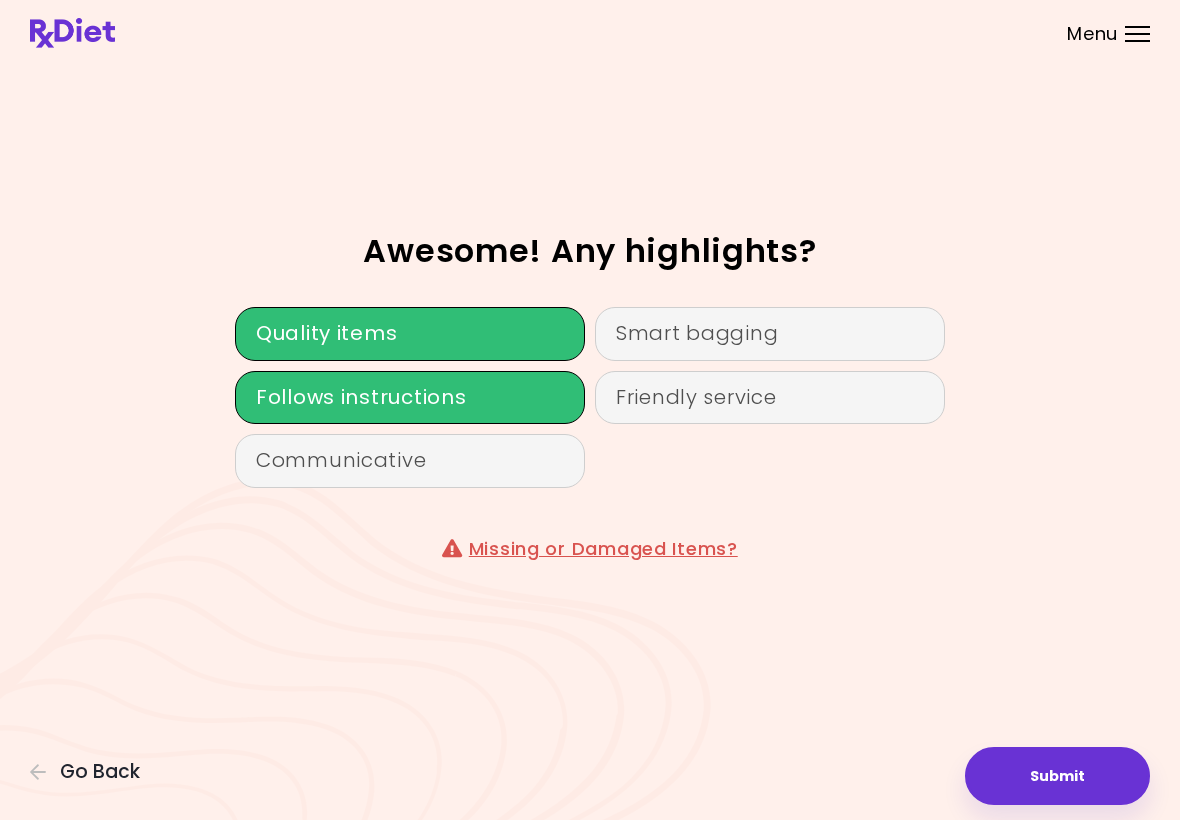 click on "Communicative" at bounding box center [410, 461] 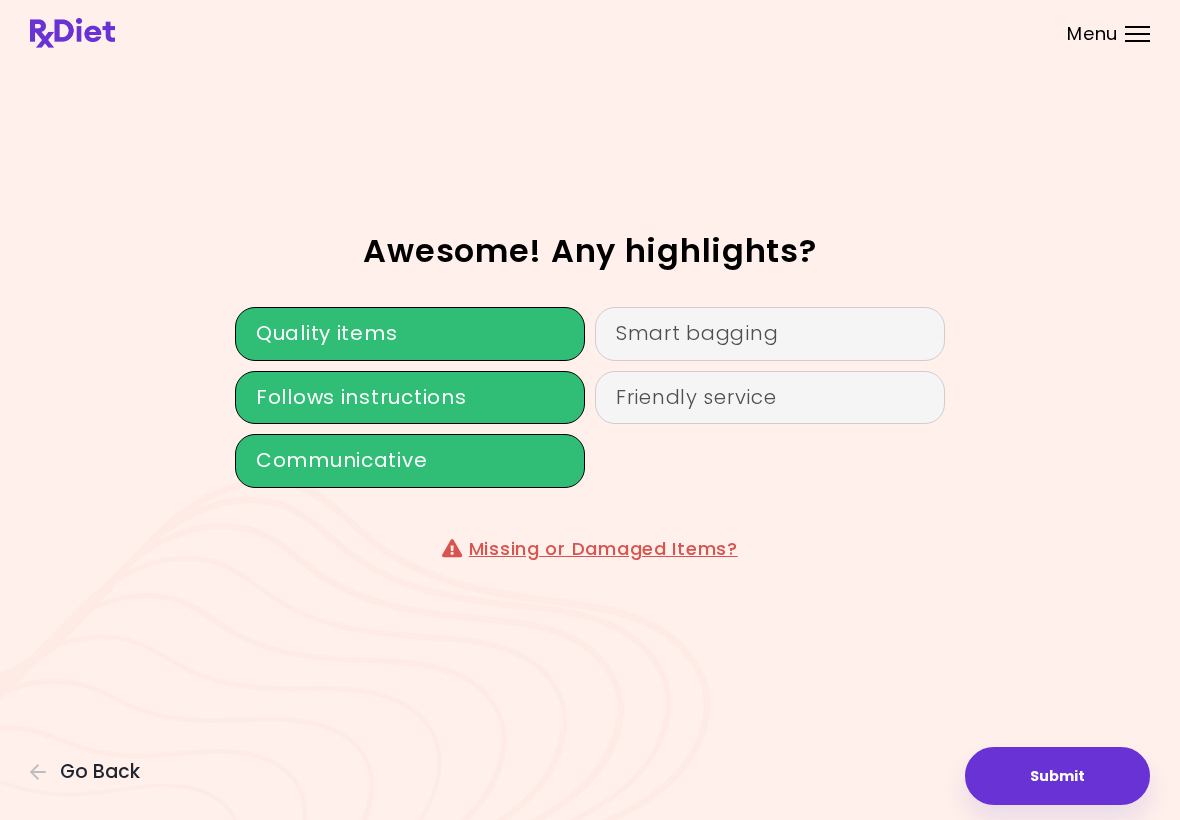 click on "Friendly service" at bounding box center (770, 398) 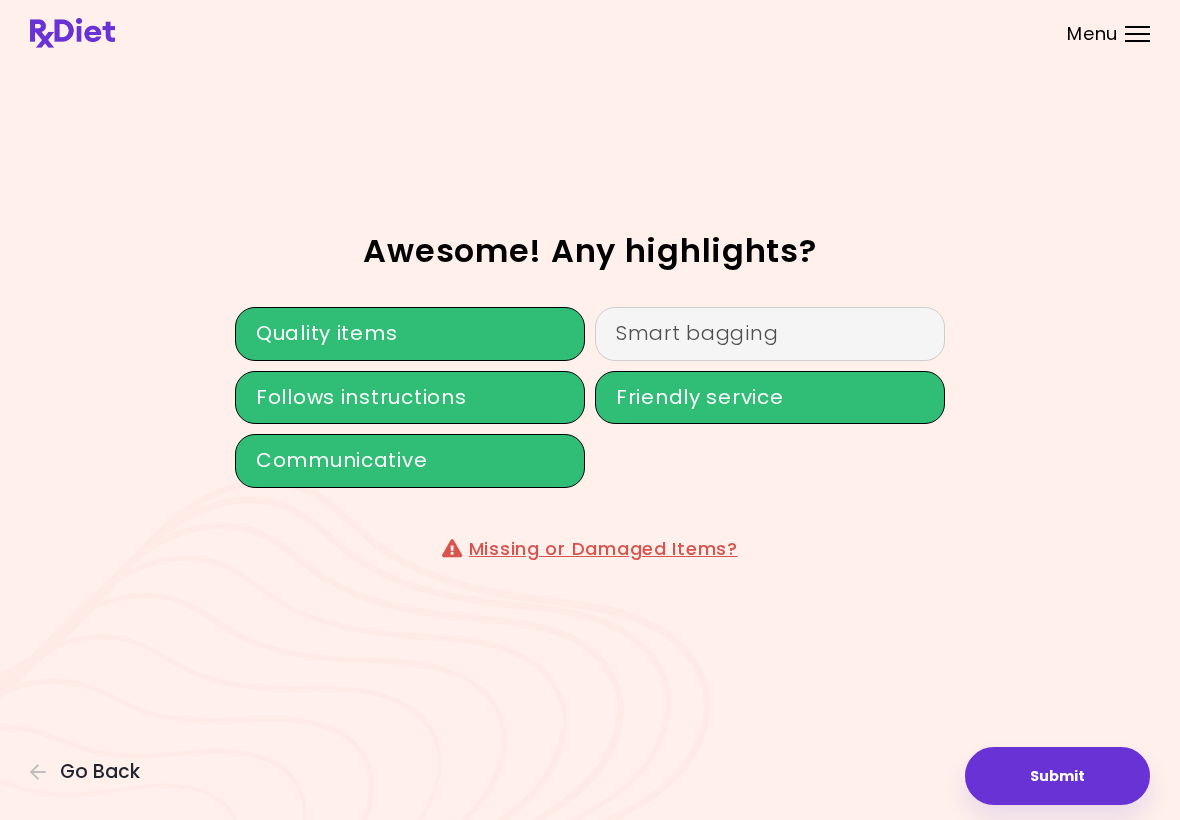 click on "Smart bagging" at bounding box center [770, 334] 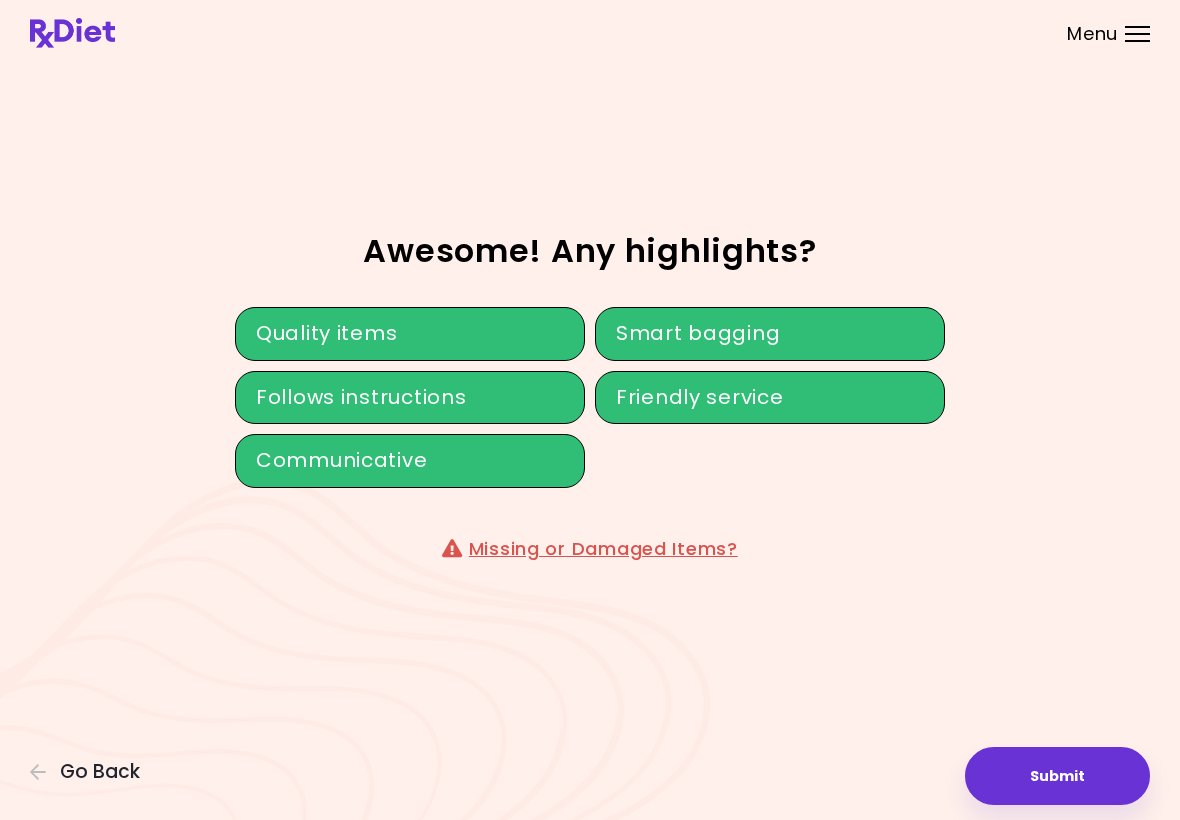 click on "Submit" at bounding box center (1057, 776) 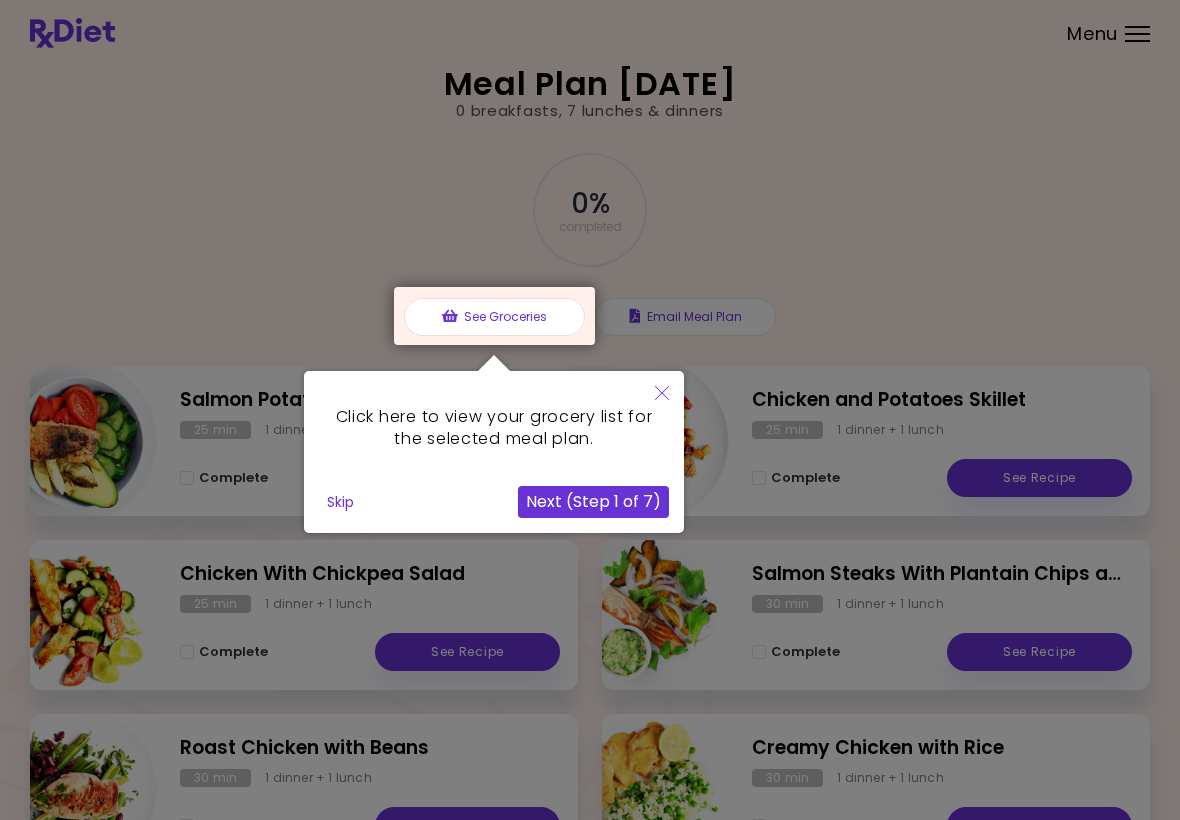click on "Next (Step 1 of 7)" at bounding box center [593, 502] 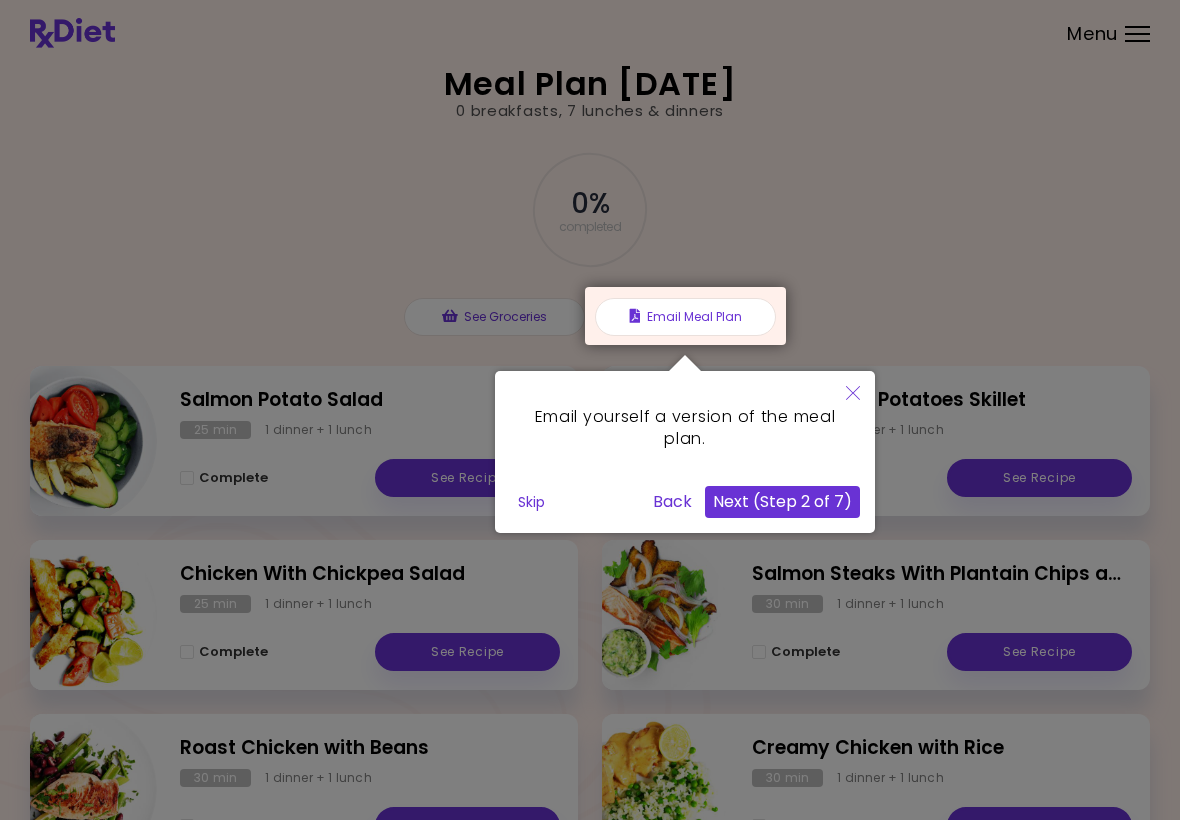click on "Next (Step 2 of 7)" at bounding box center [782, 502] 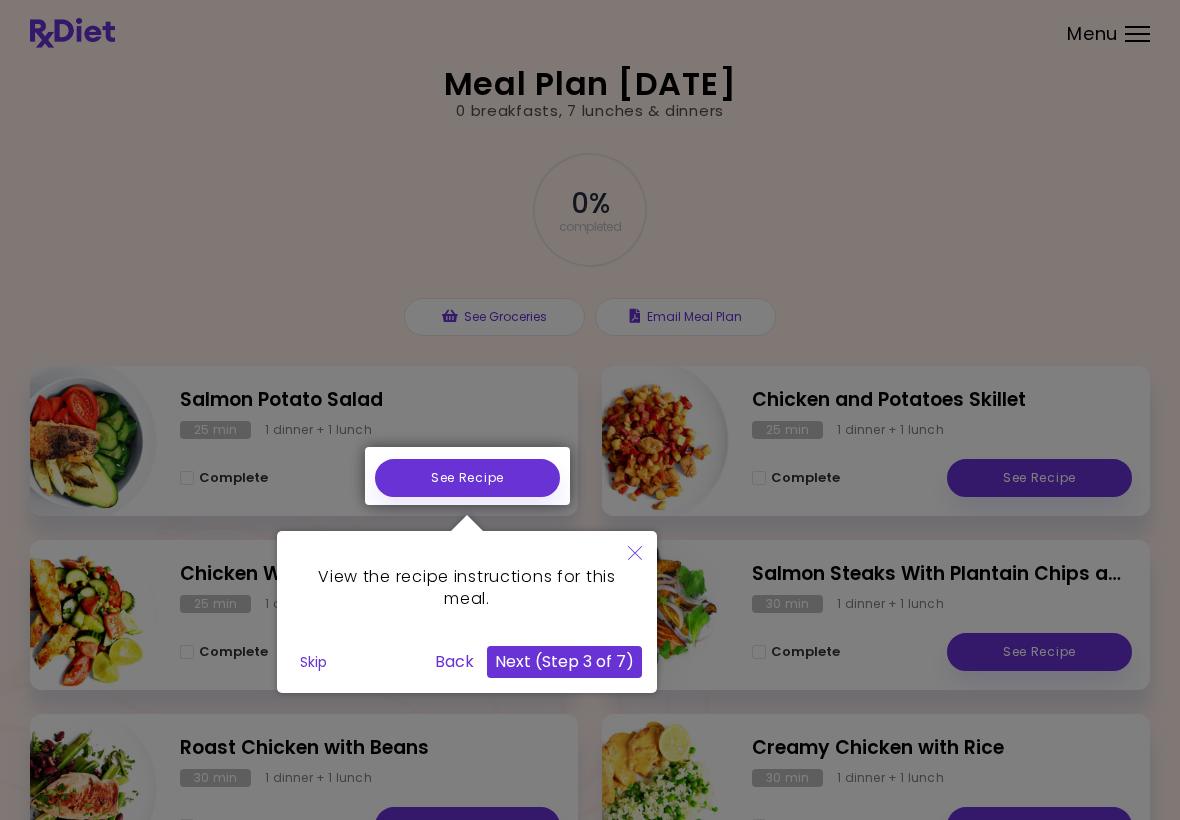 click at bounding box center (635, 554) 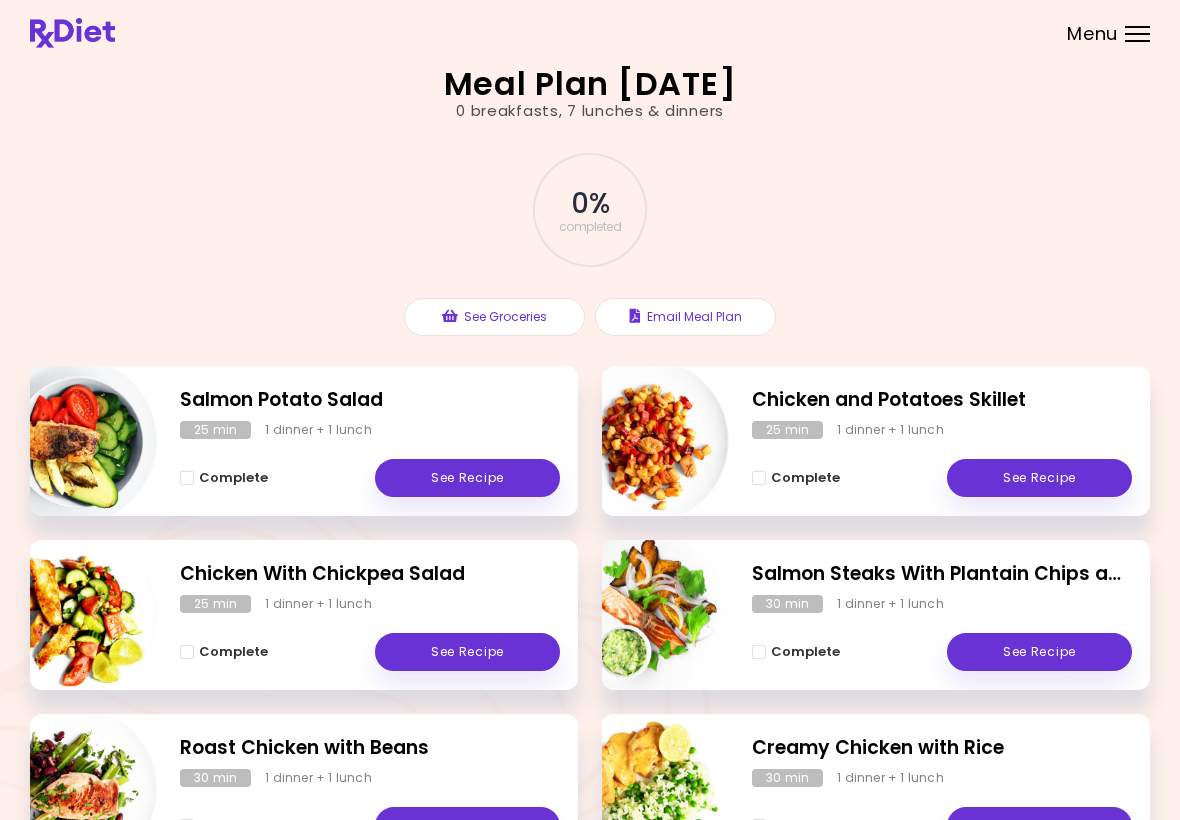 click on "See Recipe" at bounding box center [467, 478] 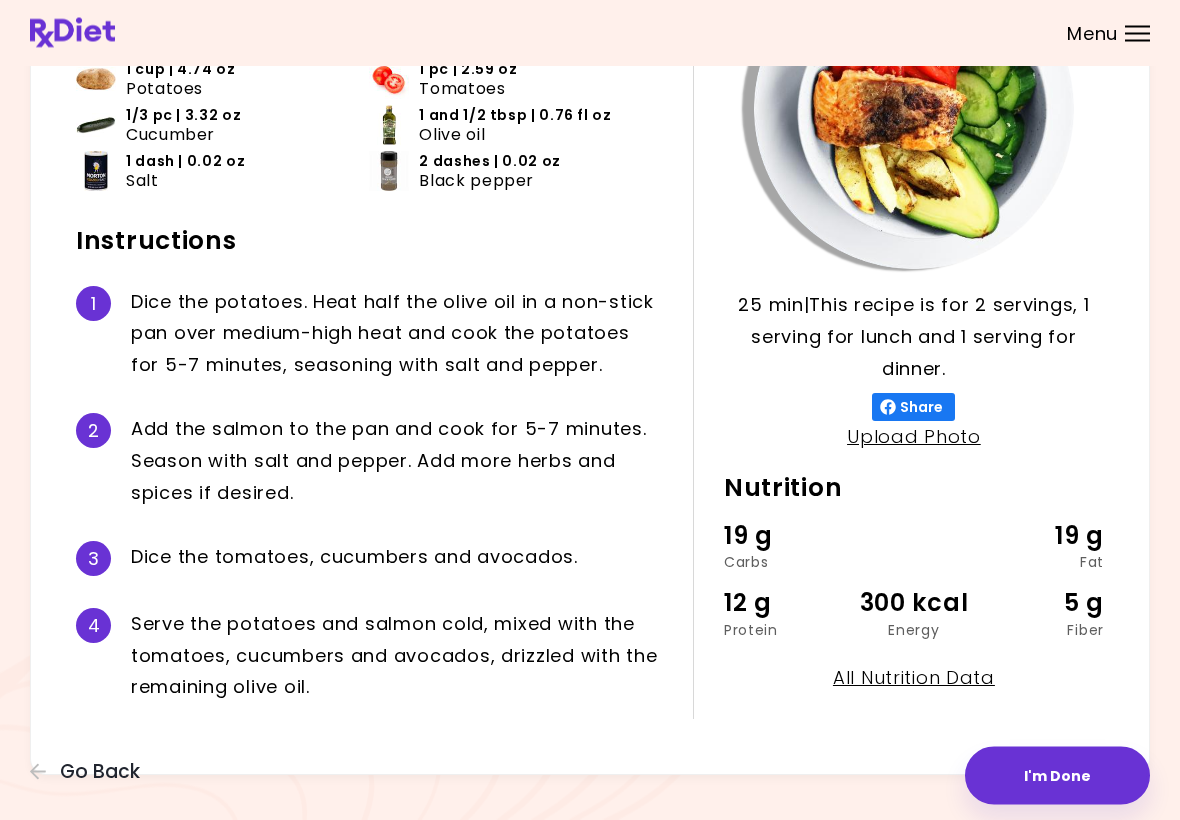 scroll, scrollTop: 235, scrollLeft: 0, axis: vertical 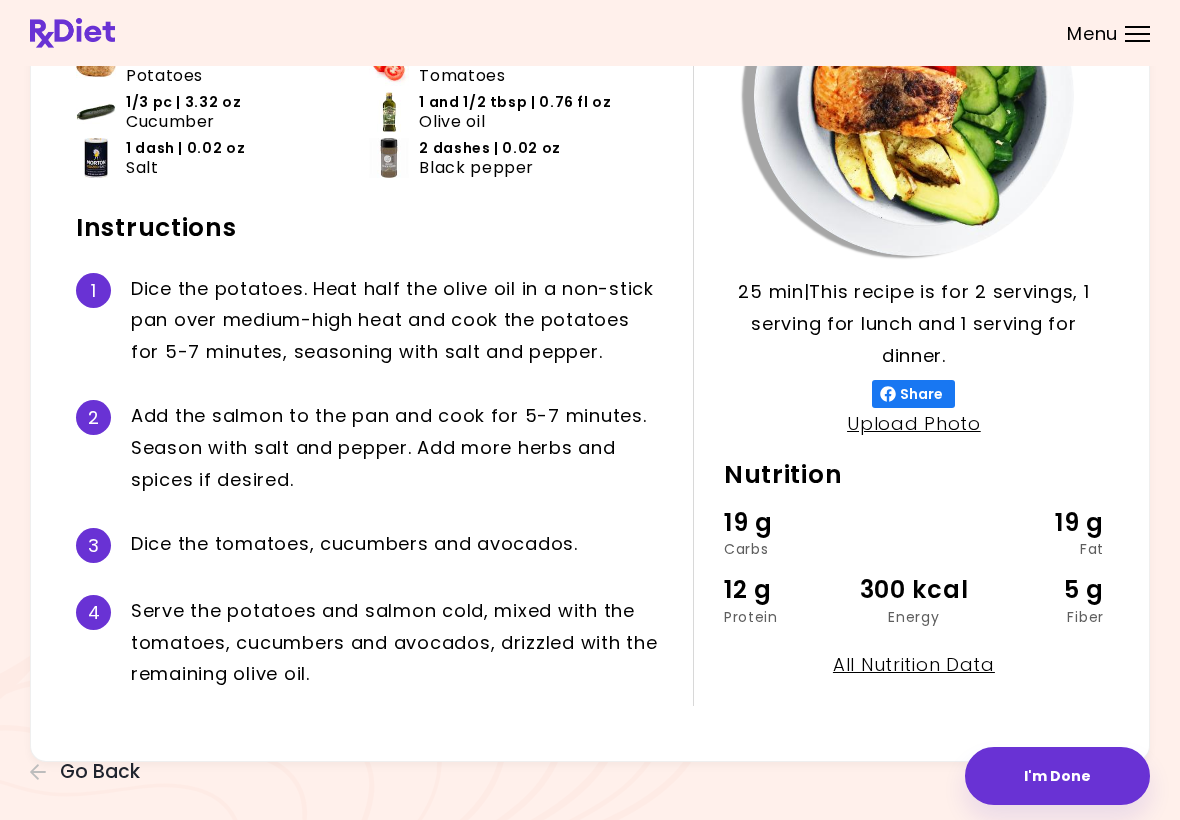 click on "Salmon Potato Salad   25   min 25   min  |  This recipe is for 2 servings, 1 serving for lunch
and 1 serving for dinner. Share Upload Photo Nutrition 19   g Carbs 19   g Fat 12   g Protein 300   kcal Energy 5   g Fiber All Nutrition Data Ingredients 3.24 oz Salmon 1/2 pc | 3.33 oz Avocado 1 cup | 4.74 oz Potatoes 1 pc | 2.59 oz Tomatoes 1/3 pc | 3.32 oz Cucumber 1 and 1/2 tbsp | 0.76 fl oz Olive oil 1 dash | 0.02 oz Salt 2 dashes | 0.02 oz Black pepper Instructions 1 D i c e   t h e   p o t a t o e s .   H e a t   h a l f   t h e   o i l   i n   a   n o n - s t i c k   p a n   o v e r   m e d i u m - h i g h   h e a t   a n d   c o o k   t h e   p o t a t o e s   f o r   5 - 7   m i n u t e s ,   s e a s o n i n g   w i t h   s a l t   a n d   p e p p e r . 2 A d d   t h e   s a l m o n   t o   t h e   p a n   a n d   c o o k   f o r   5 - 7   m i n u t e s .   S e a s o n   w i t h   s a l t   a n d   p e p p e r .   A d d   m o r e   h e r b s   a n d   s p i c e s   i f   d" at bounding box center [590, 297] 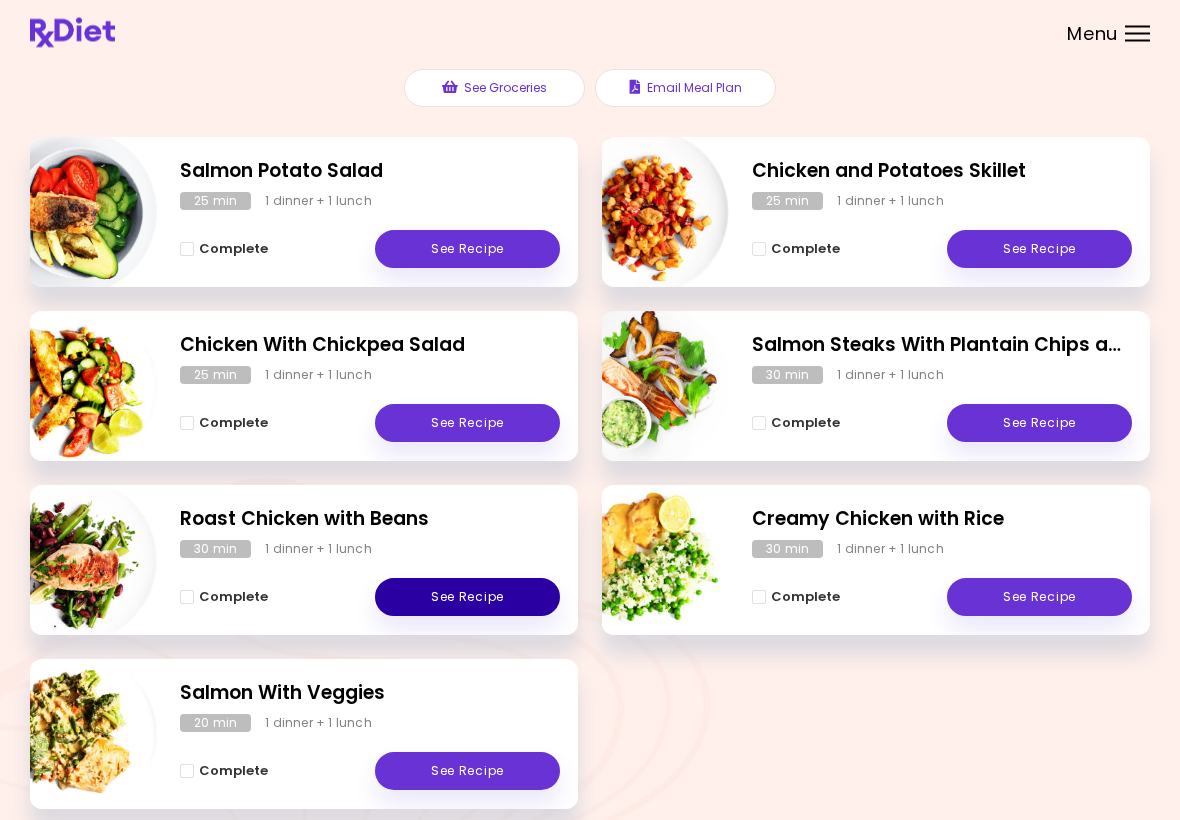 scroll, scrollTop: 197, scrollLeft: 0, axis: vertical 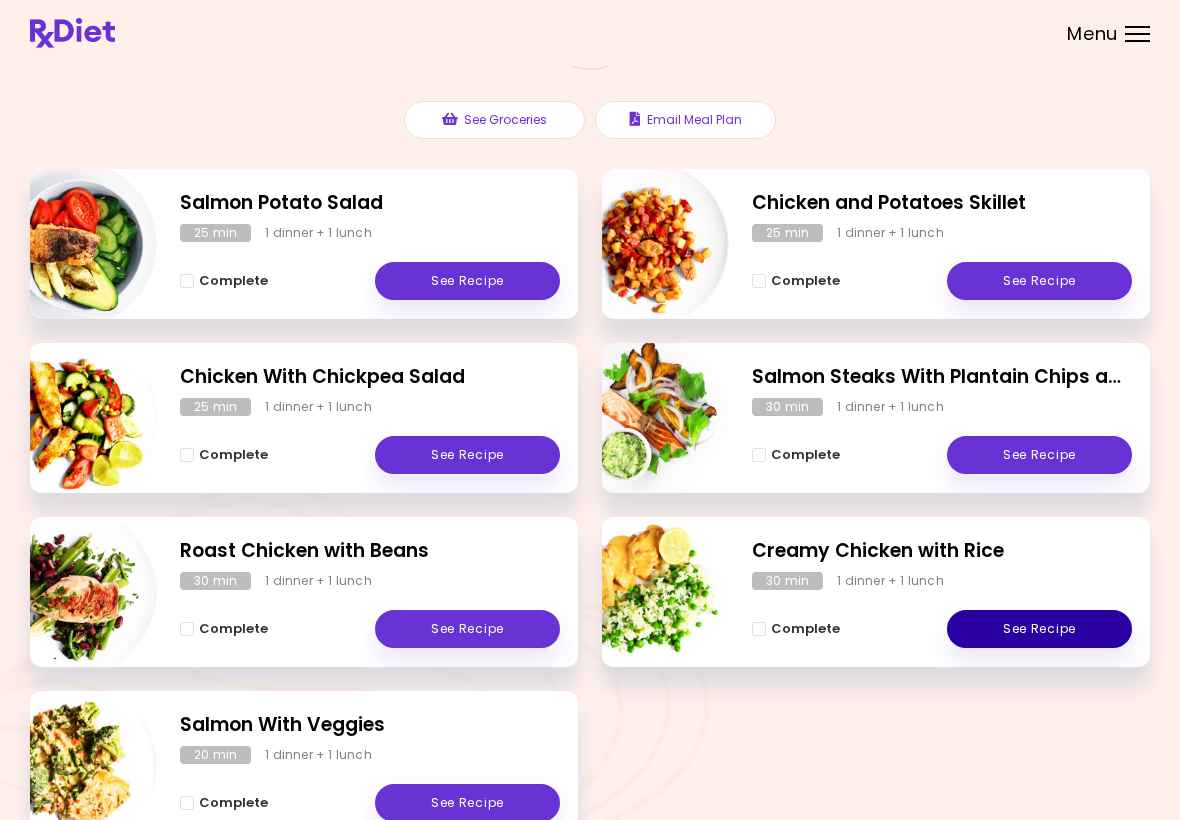 click on "See Recipe" at bounding box center (1039, 629) 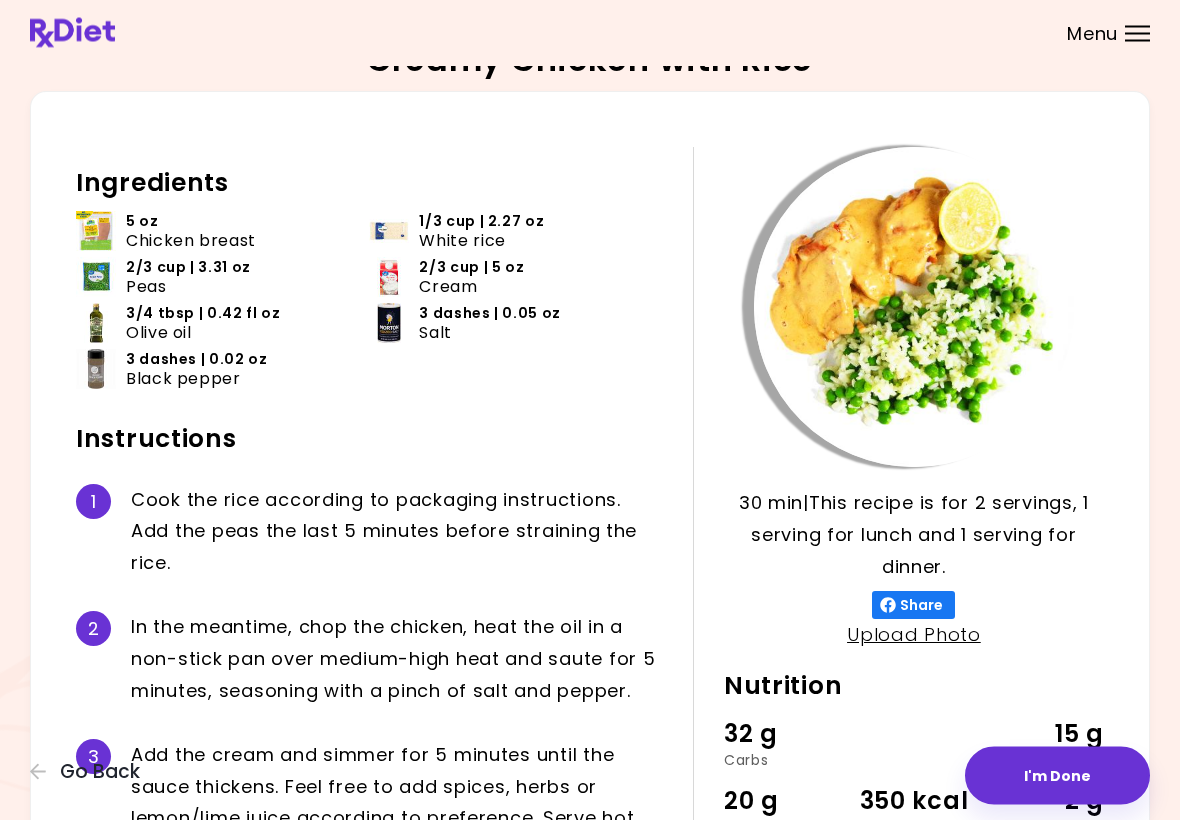scroll, scrollTop: 213, scrollLeft: 0, axis: vertical 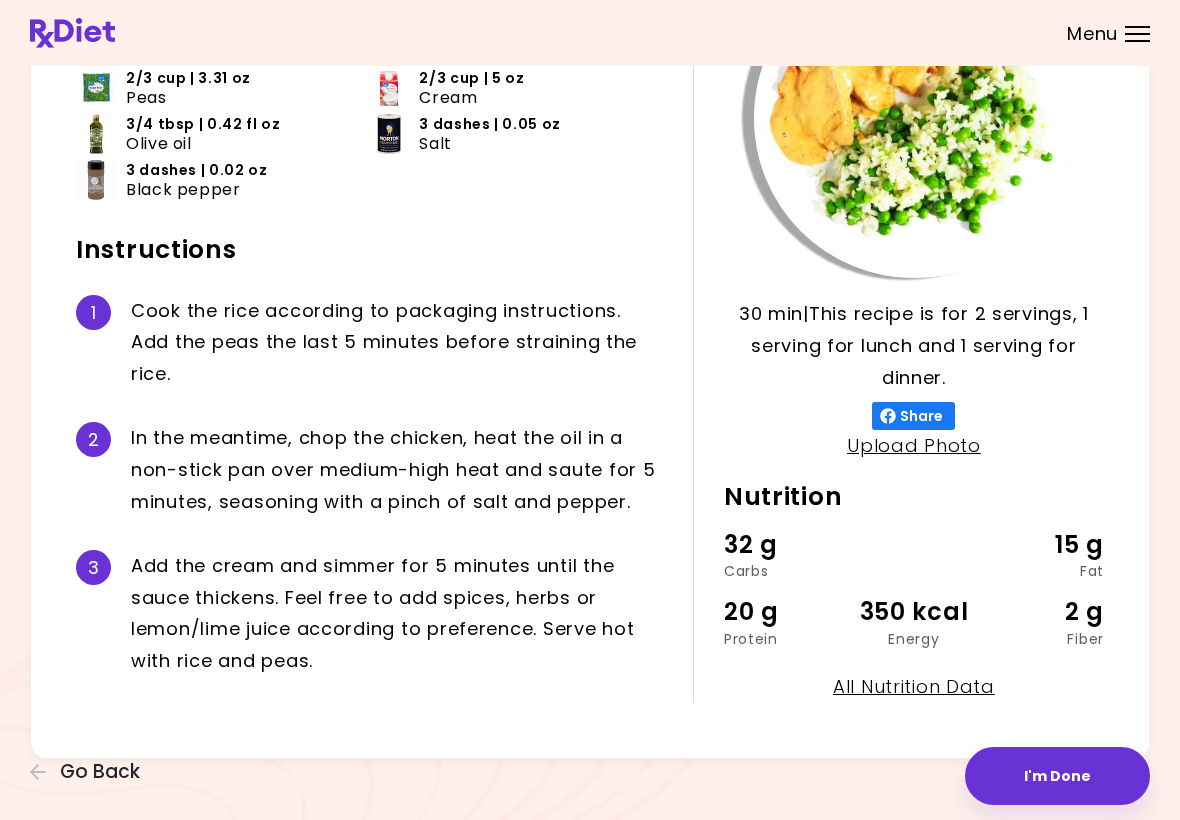 click 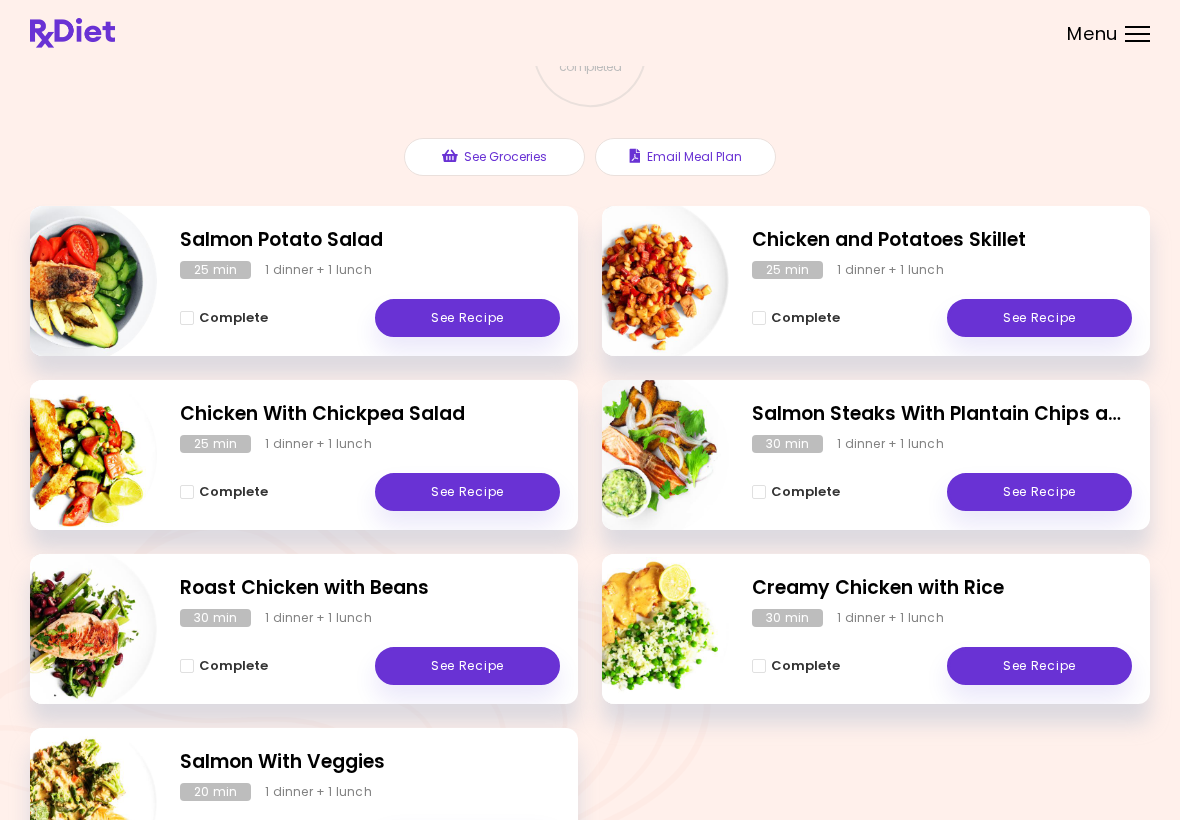 scroll, scrollTop: 167, scrollLeft: 0, axis: vertical 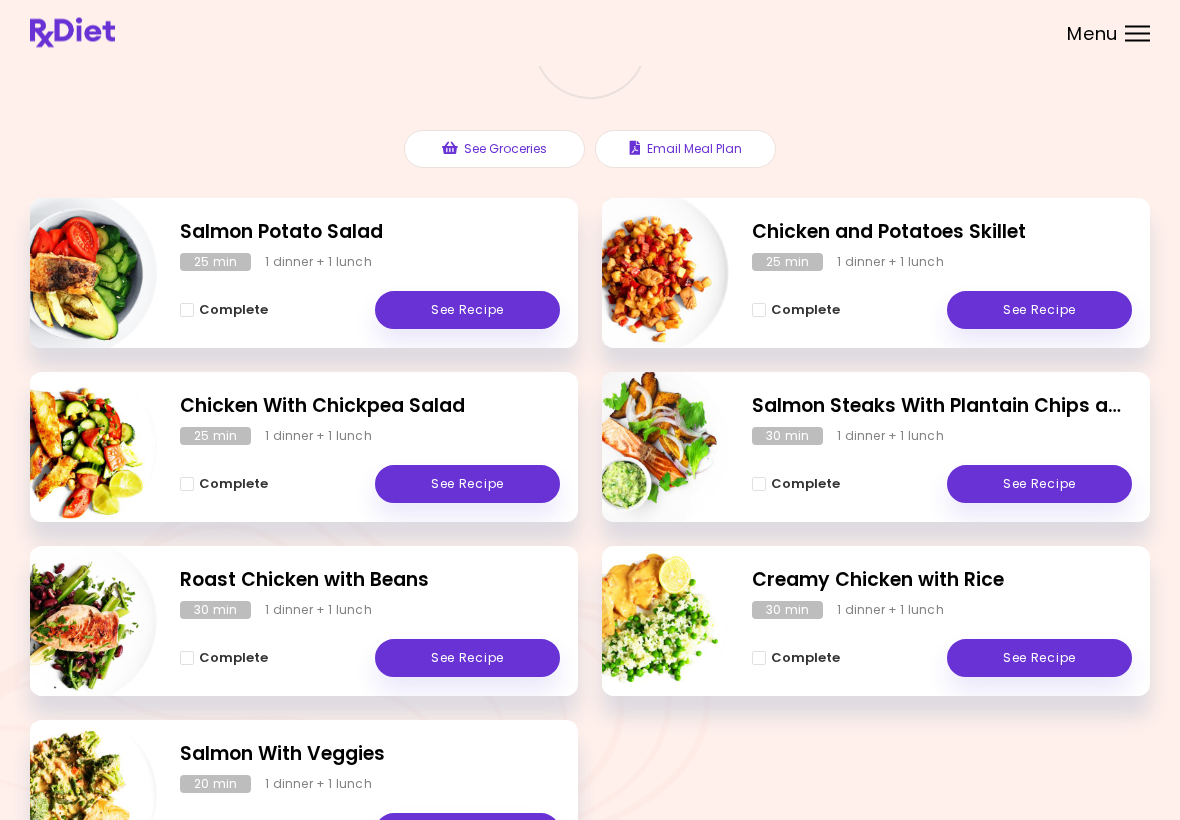 click on "See Recipe" at bounding box center (1039, 485) 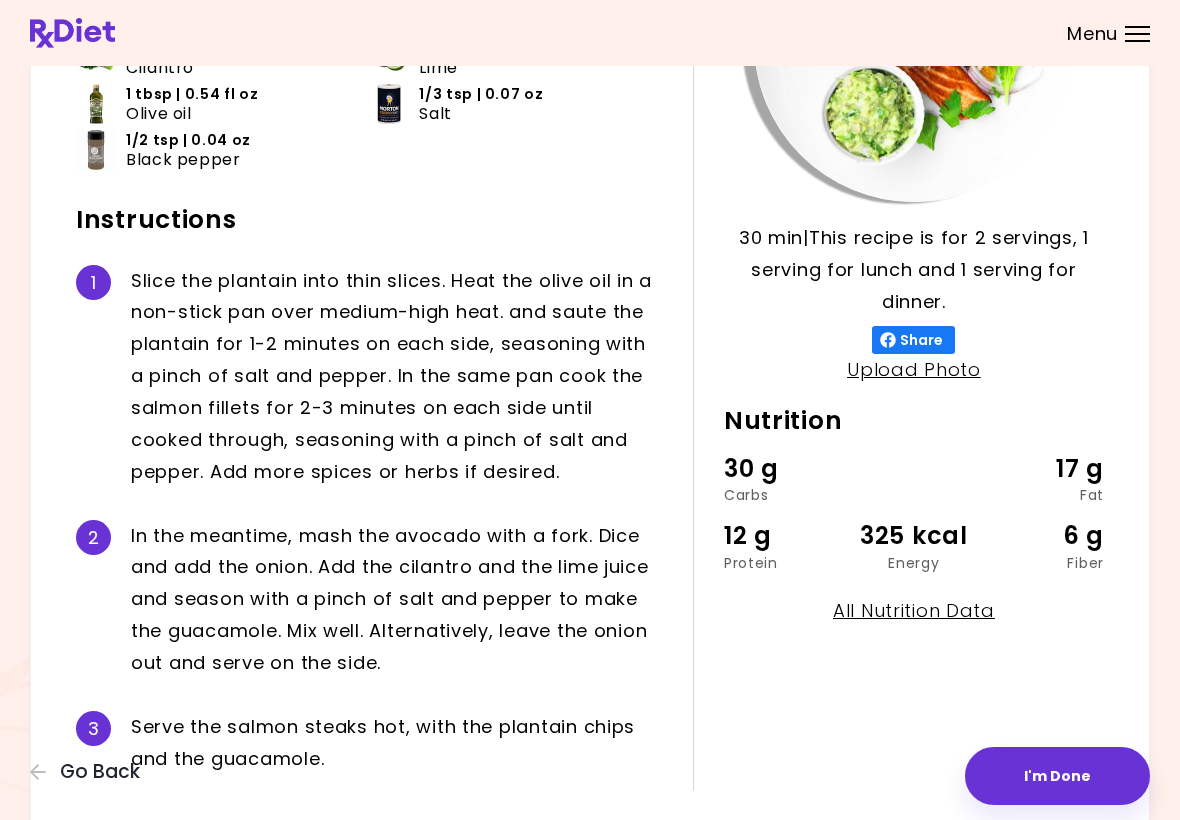 scroll, scrollTop: 369, scrollLeft: 0, axis: vertical 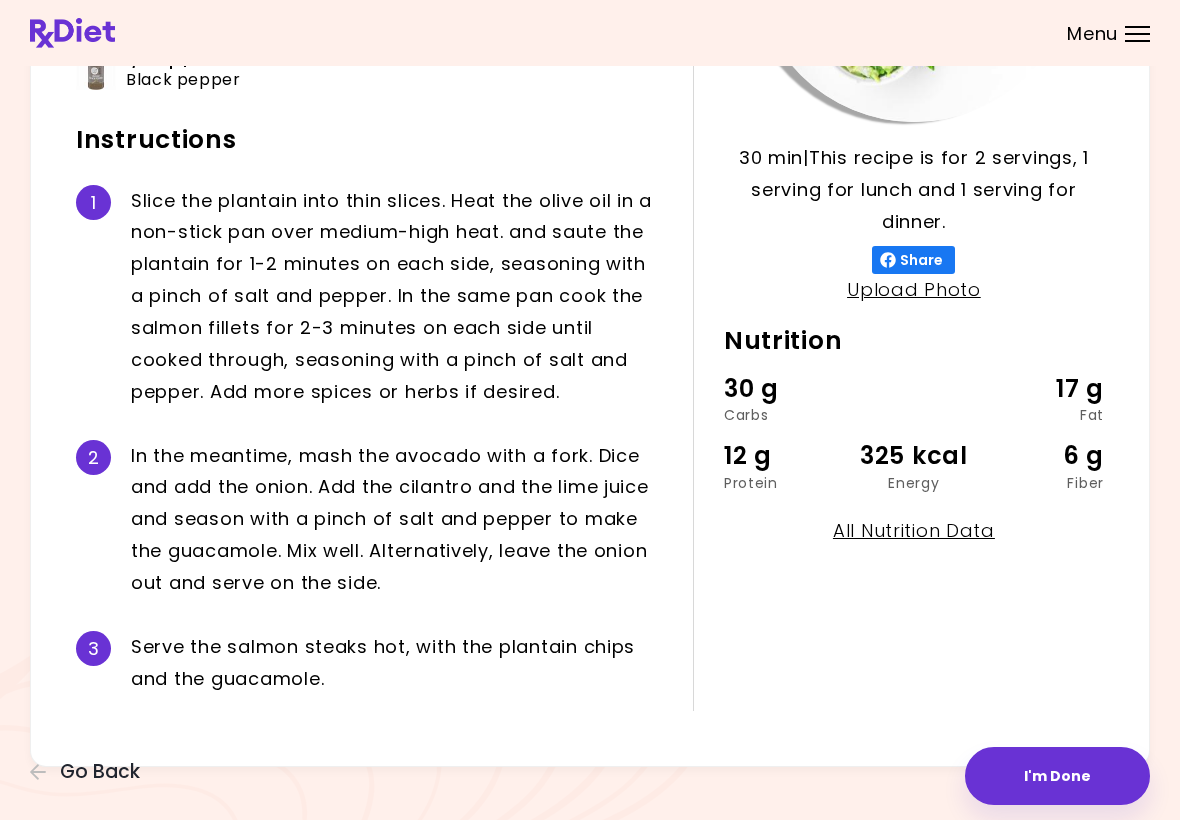 click 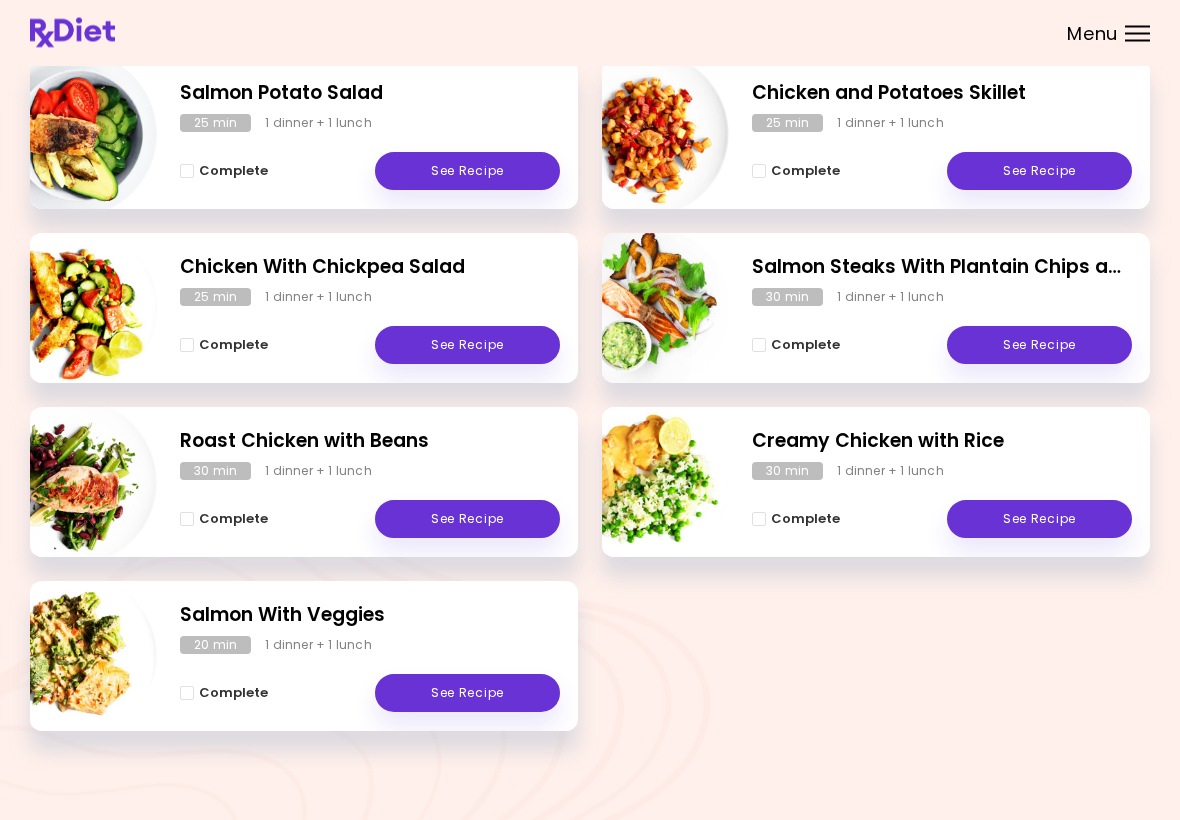 scroll, scrollTop: 308, scrollLeft: 0, axis: vertical 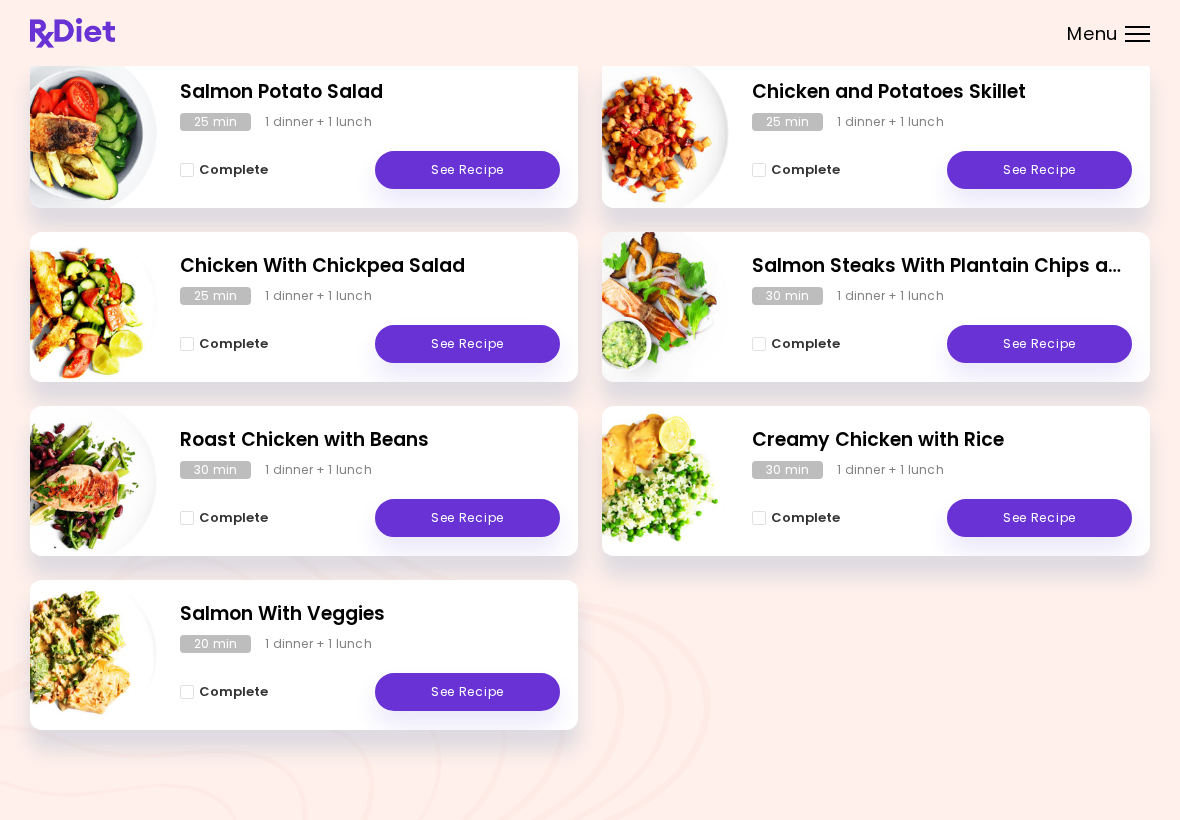 click on "See Recipe" at bounding box center (467, 518) 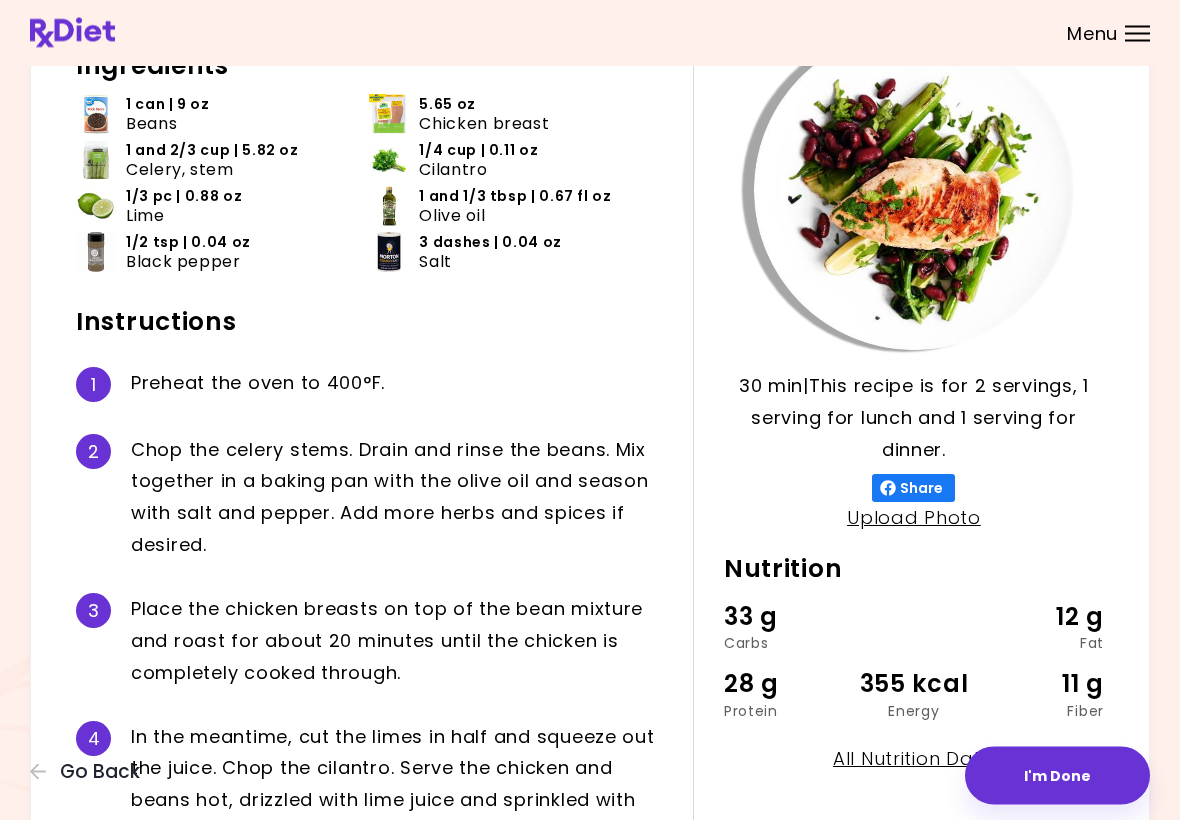 scroll, scrollTop: 297, scrollLeft: 0, axis: vertical 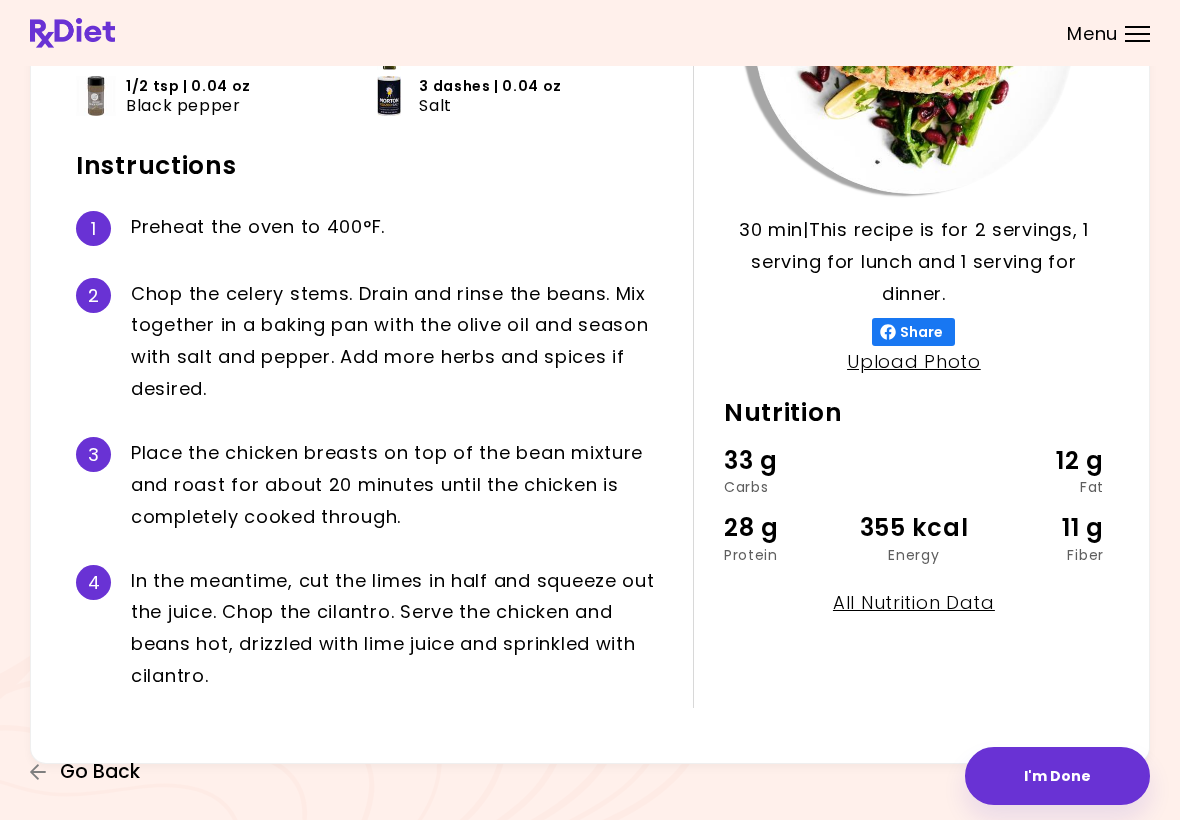 click on "Go Back" at bounding box center (90, 772) 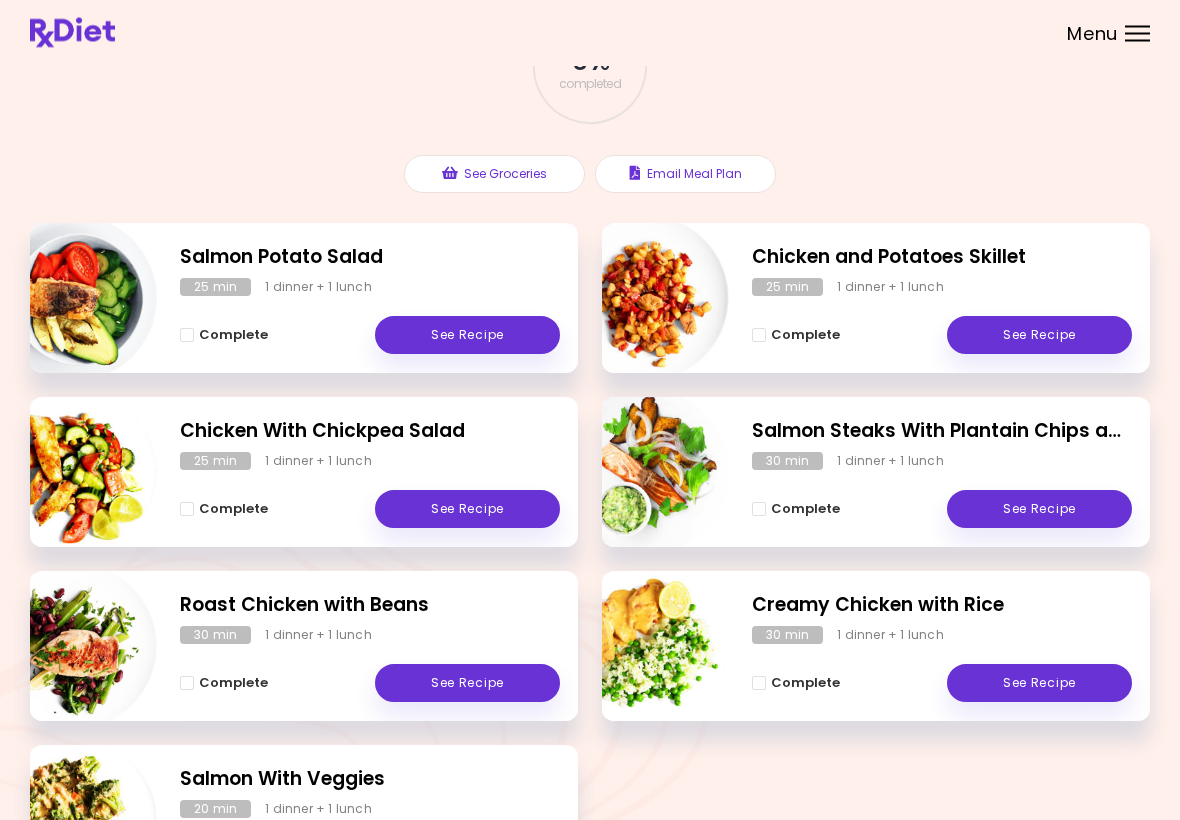 scroll, scrollTop: 143, scrollLeft: 0, axis: vertical 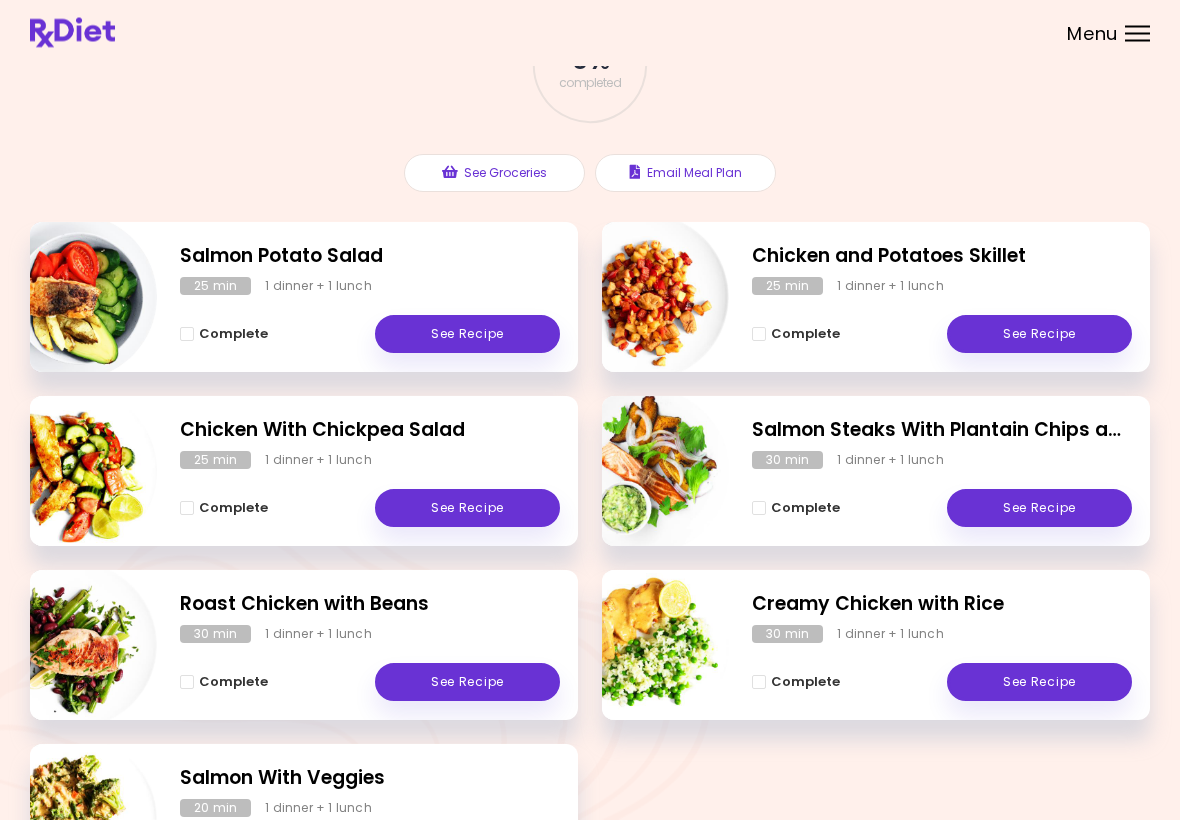 click on "See Recipe" at bounding box center [1039, 683] 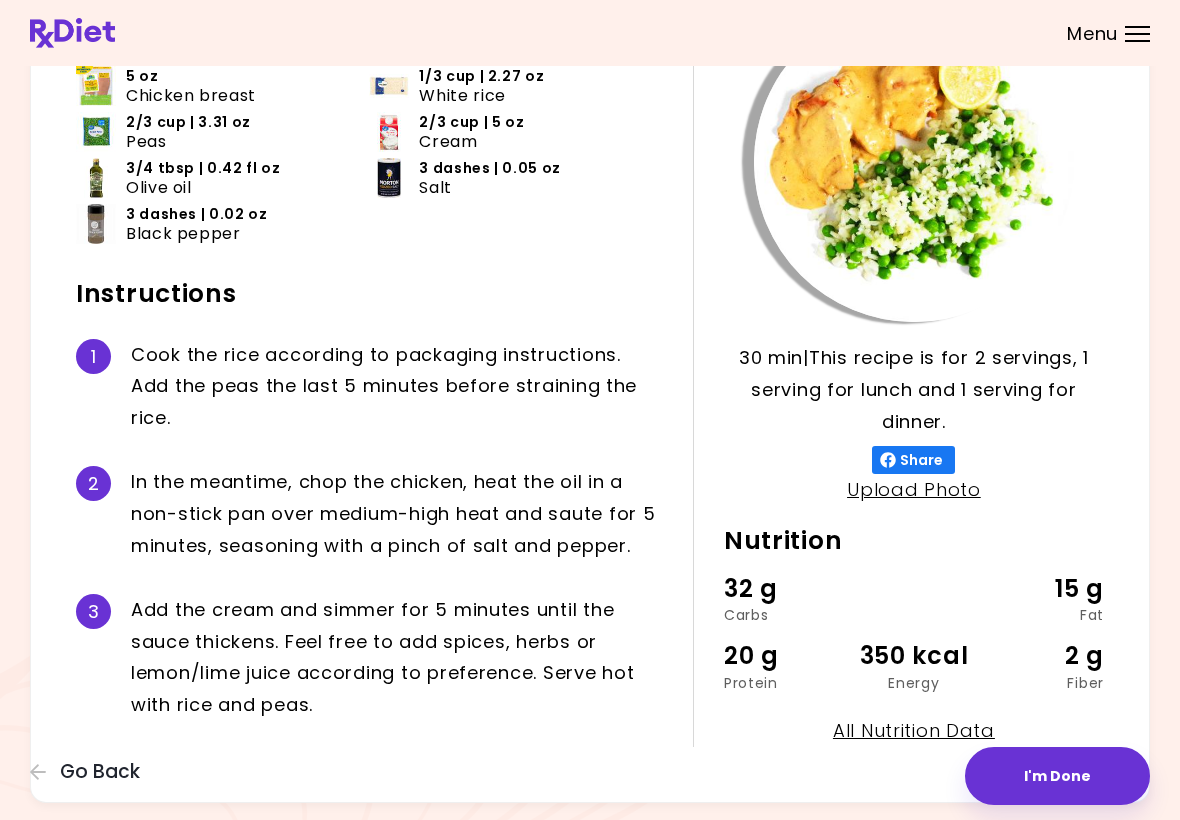 scroll, scrollTop: 213, scrollLeft: 0, axis: vertical 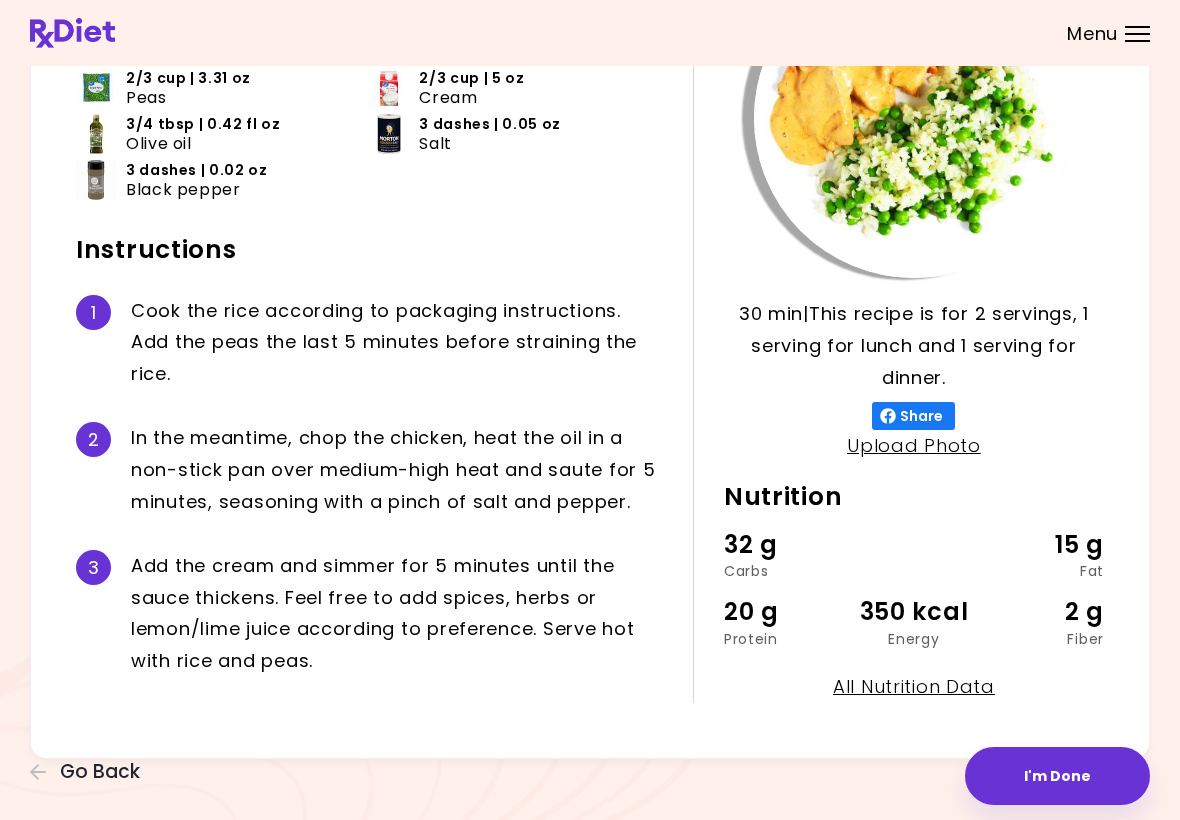 click on "Creamy Chicken with Rice   30   min 30   min  |  This recipe is for 2 servings, 1 serving for lunch
and 1 serving for dinner. Share Upload Photo Nutrition 32   g Carbs 15   g Fat 20   g Protein 350   kcal Energy 2   g Fiber All Nutrition Data Ingredients 5 oz Chicken breast 1/3 cup | 2.27 oz White rice 2/3 cup | 3.31 oz Peas 2/3 cup | 5 oz Cream 3/4 tbsp | 0.42 fl oz Olive oil 3 dashes | 0.05 oz Salt 3 dashes | 0.02 oz Black pepper Instructions 1 C o o k   t h e   r i c e   a c c o r d i n g   t o   p a c k a g i n g   i n s t r u c t i o n s .   A d d   t h e   p e a s   t h e   l a s t   5   m i n u t e s   b e f o r e   s t r a i n i n g   t h e   r i c e . 2 I n   t h e   m e a n t i m e ,   c h o p   t h e   c h i c k e n ,   h e a t   t h e   o i l   i n   a   n o n - s t i c k   p a n   o v e r   m e d i u m - h i g h   h e a t   a n d   s a u t e   f o r   5   m i n u t e s ,   s e a s o n i n g   w i t h   a   p i n c h   o f   s a l t   a n d   p e p p e r . 3 A d d   t h e   c r" at bounding box center [590, 307] 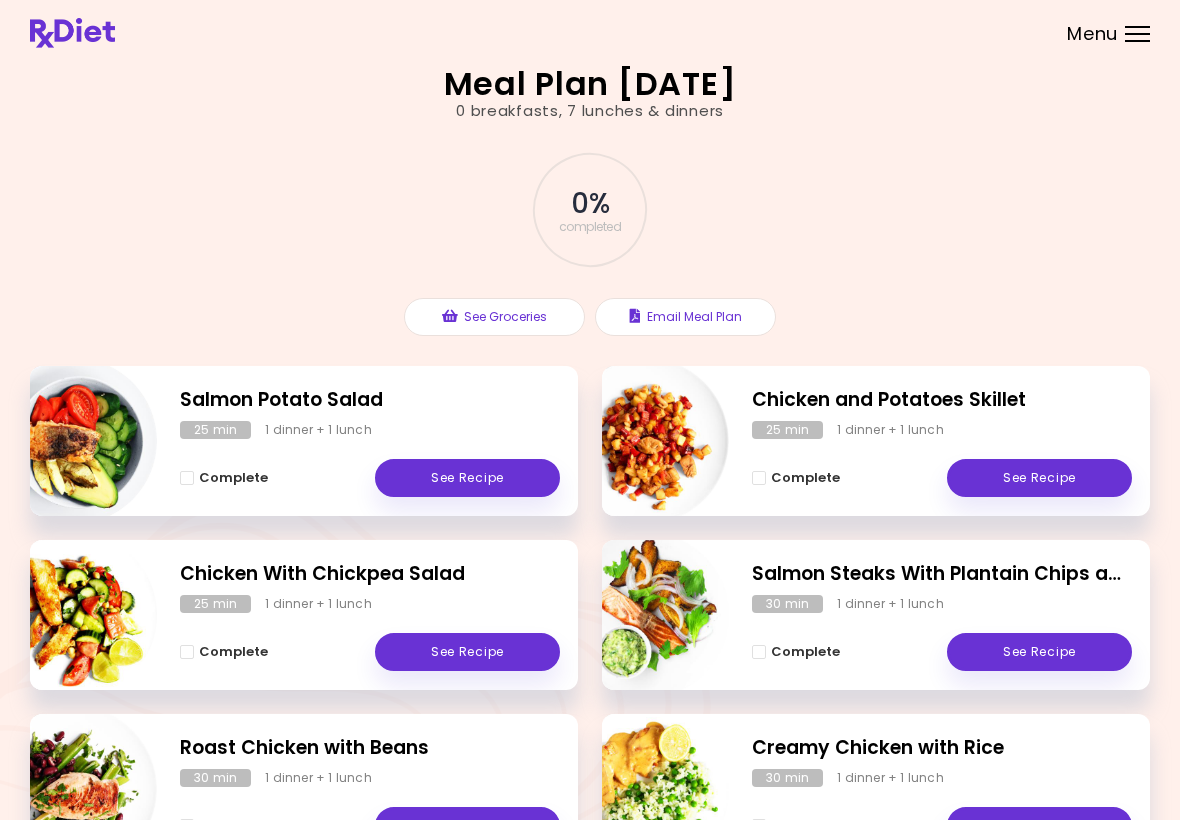 click on "See Recipe" at bounding box center [1039, 478] 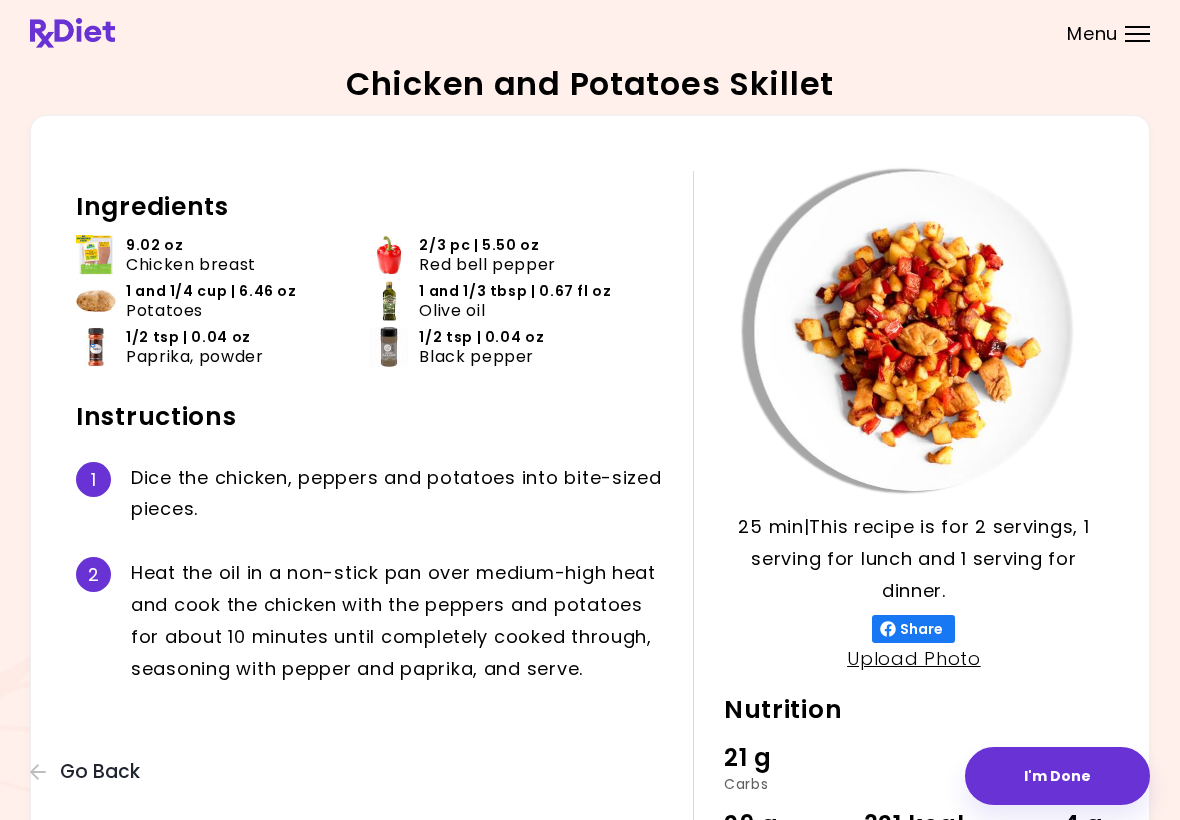 click on "Salmon Potato Salad   25   min 25   min  |  This recipe is for 2 servings, 1 serving for lunch
and 1 serving for dinner. Share Upload Photo Nutrition 19   g Carbs 19   g Fat 12   g Protein 300   kcal Energy 5   g Fiber All Nutrition Data Ingredients 3.24 oz Salmon 1/2 pc | 3.33 oz Avocado 1 cup | 4.74 oz Potatoes 1 pc | 2.59 oz Tomatoes 1/3 pc | 3.32 oz Cucumber 1 and 1/2 tbsp | 0.76 fl oz Olive oil 1 dash | 0.02 oz Salt 2 dashes | 0.02 oz Black pepper Instructions 1 D i c e   t h e   p o t a t o e s .   H e a t   h a l f   t h e   o l i v e   o i l   i n   a   n o n - s t i c k   p a n   o v e r   m e d i u m - h i g h   h e a t   a n d   c o o k   t h e   p o t a t o e s   f o r   5 - 7   m i n u t e s ,   s e a s o n i n g   w i t h   s a l t   a n d   p e p p e r . 2 A d d   t h e   s a l m o n   t o   t h e   p a n   a n d   c o o k   f o r   5 - 7   m i n u t e s .   S e a s o n   w i t h   s a l t   a n d   p e p p e r .   A d d   m o r e   h e r b s   a n d   s p i c e s   i f   d" at bounding box center [384, 543] 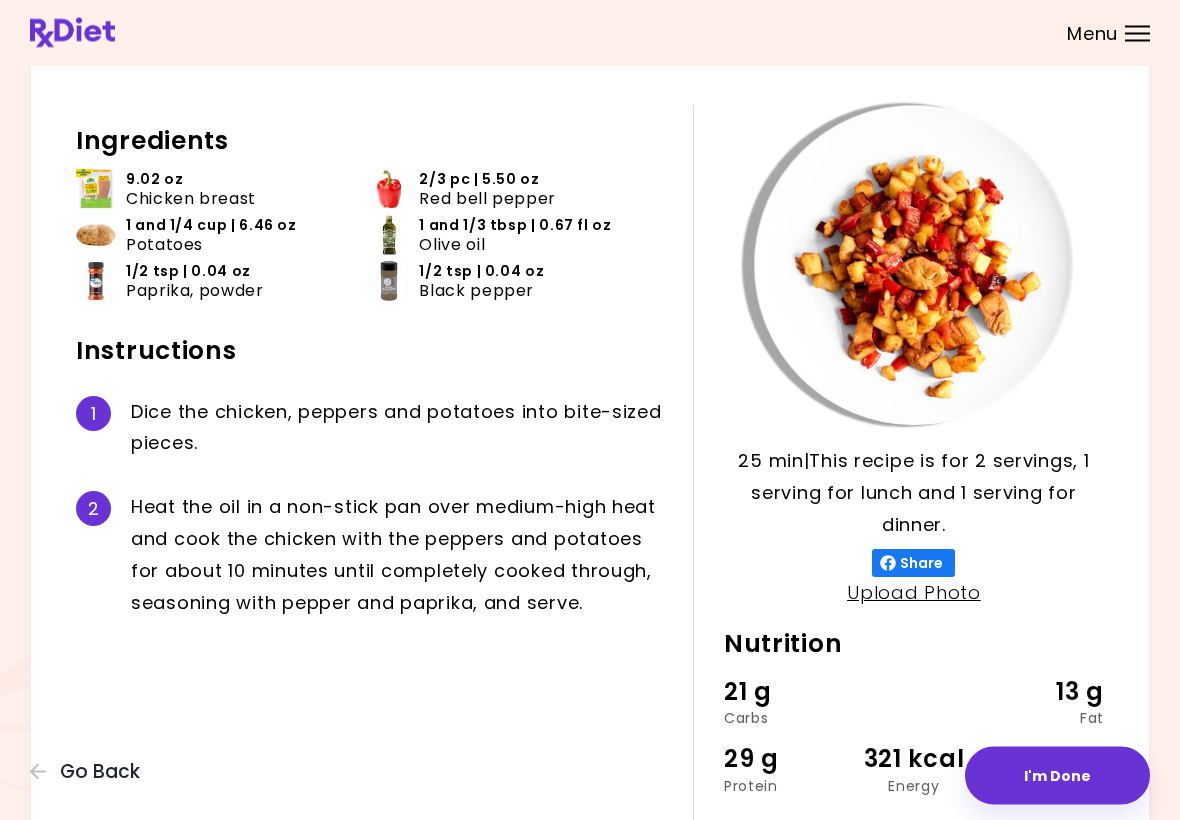 scroll, scrollTop: 0, scrollLeft: 0, axis: both 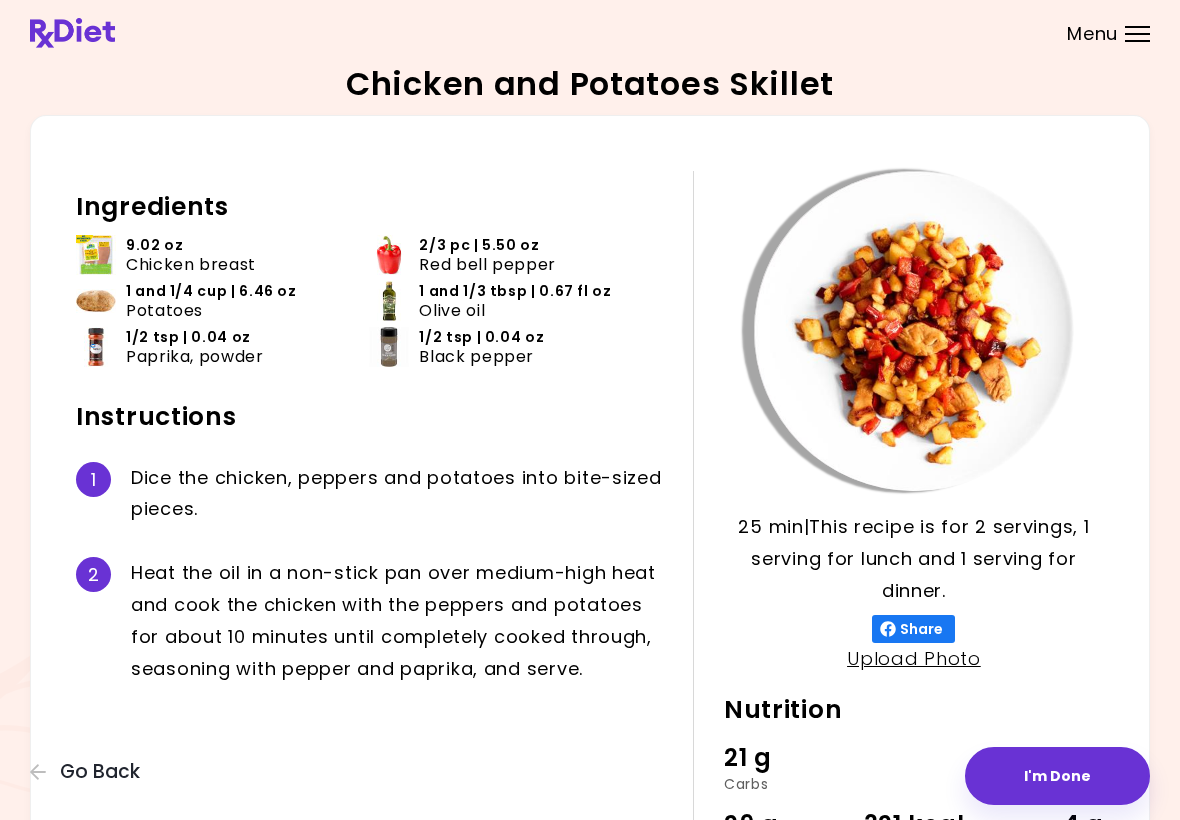 click on "Go Back" at bounding box center [100, 772] 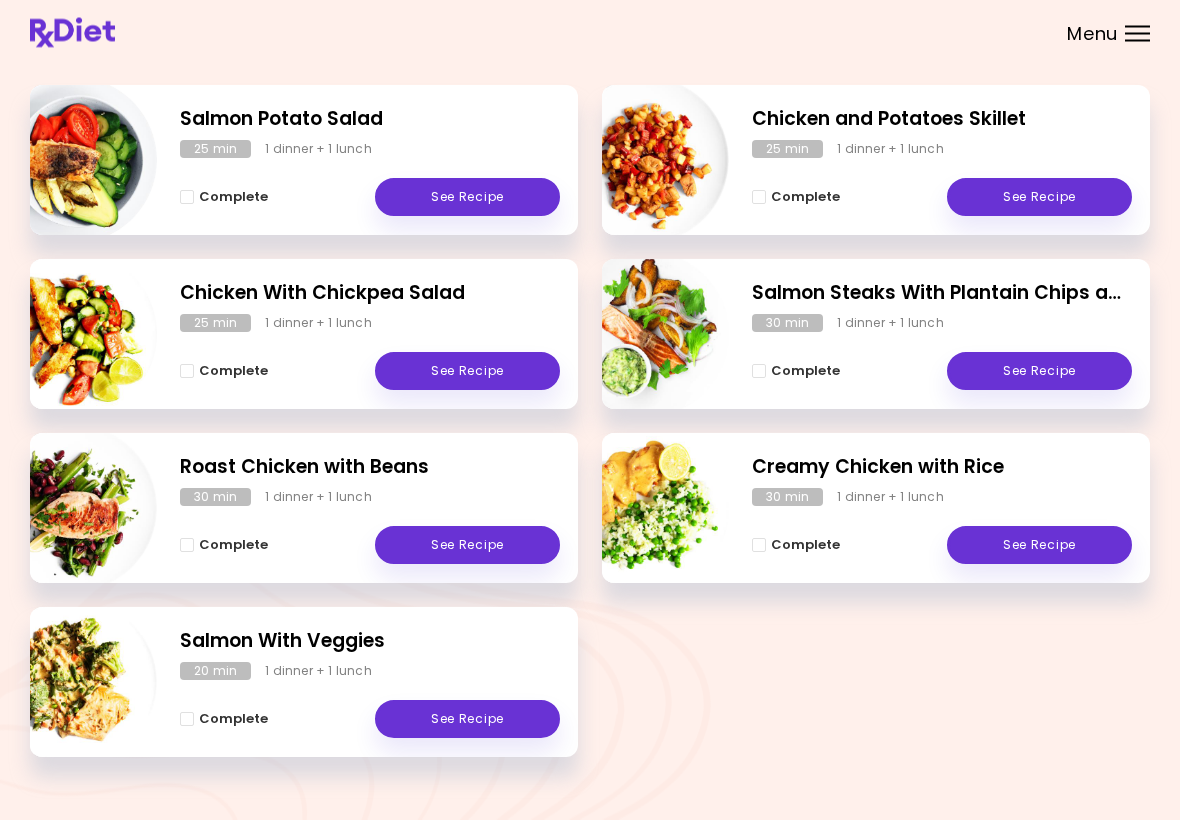 scroll, scrollTop: 257, scrollLeft: 0, axis: vertical 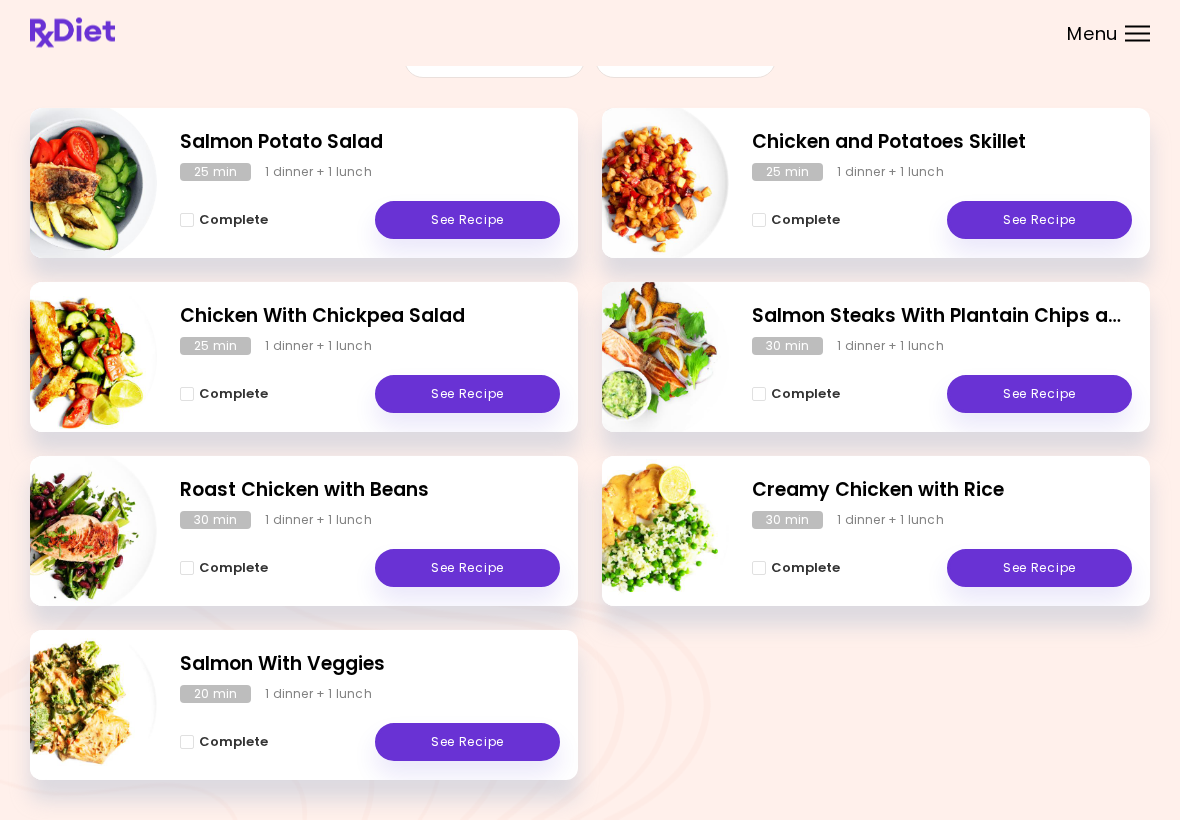 click on "See Recipe" at bounding box center (1039, 569) 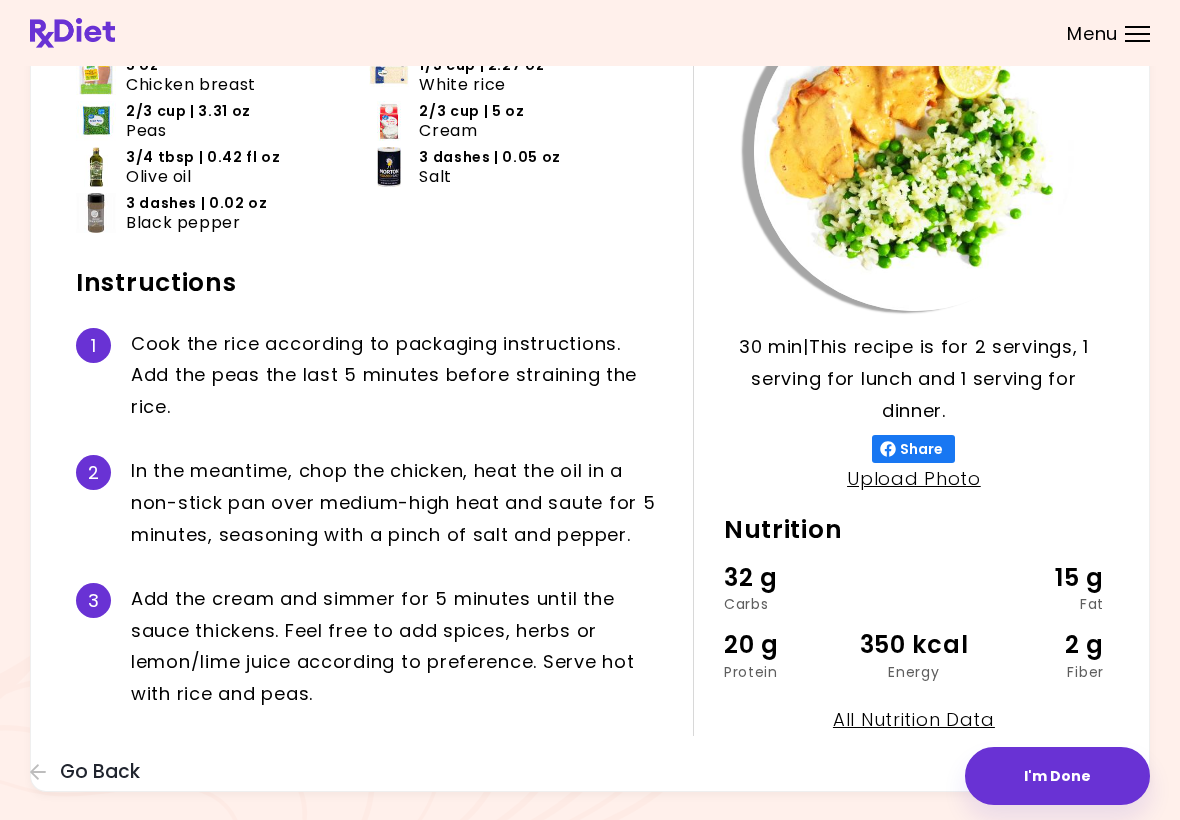 scroll, scrollTop: 0, scrollLeft: 0, axis: both 